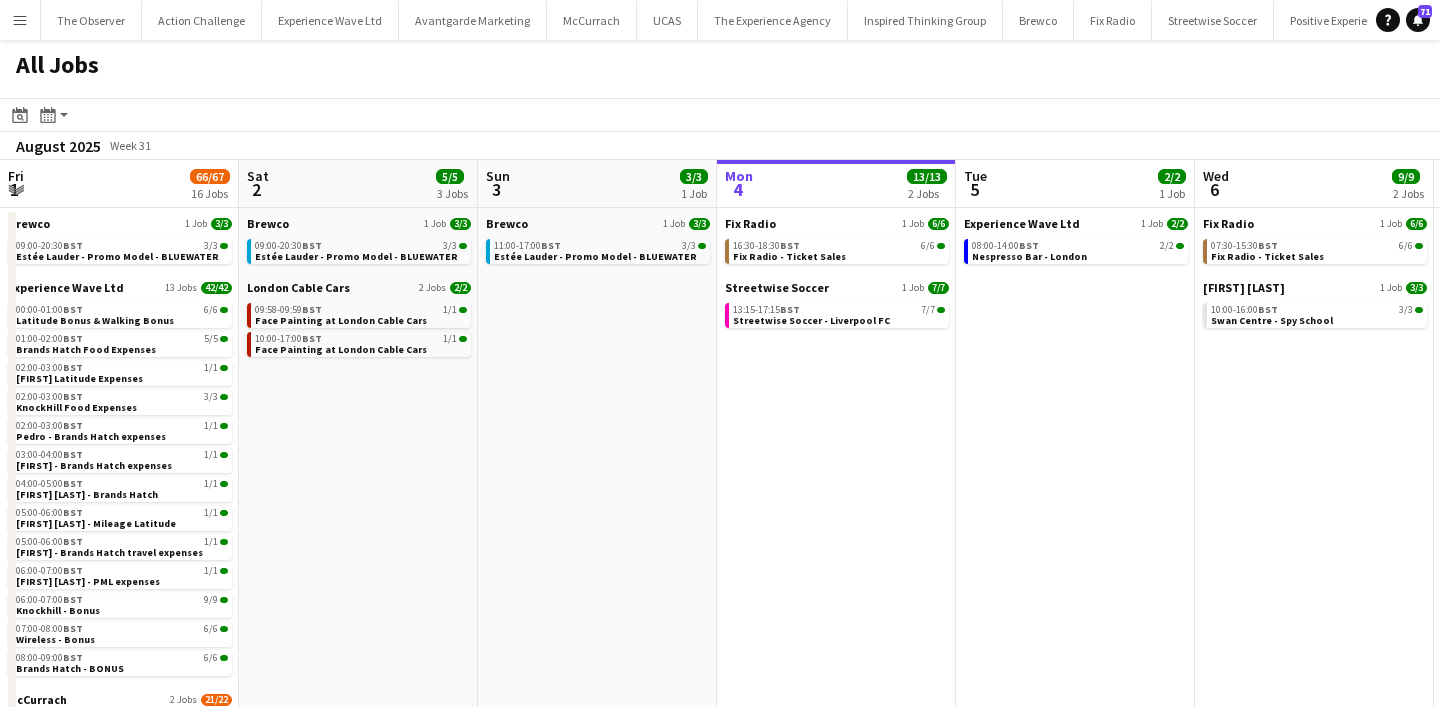 scroll, scrollTop: 0, scrollLeft: 0, axis: both 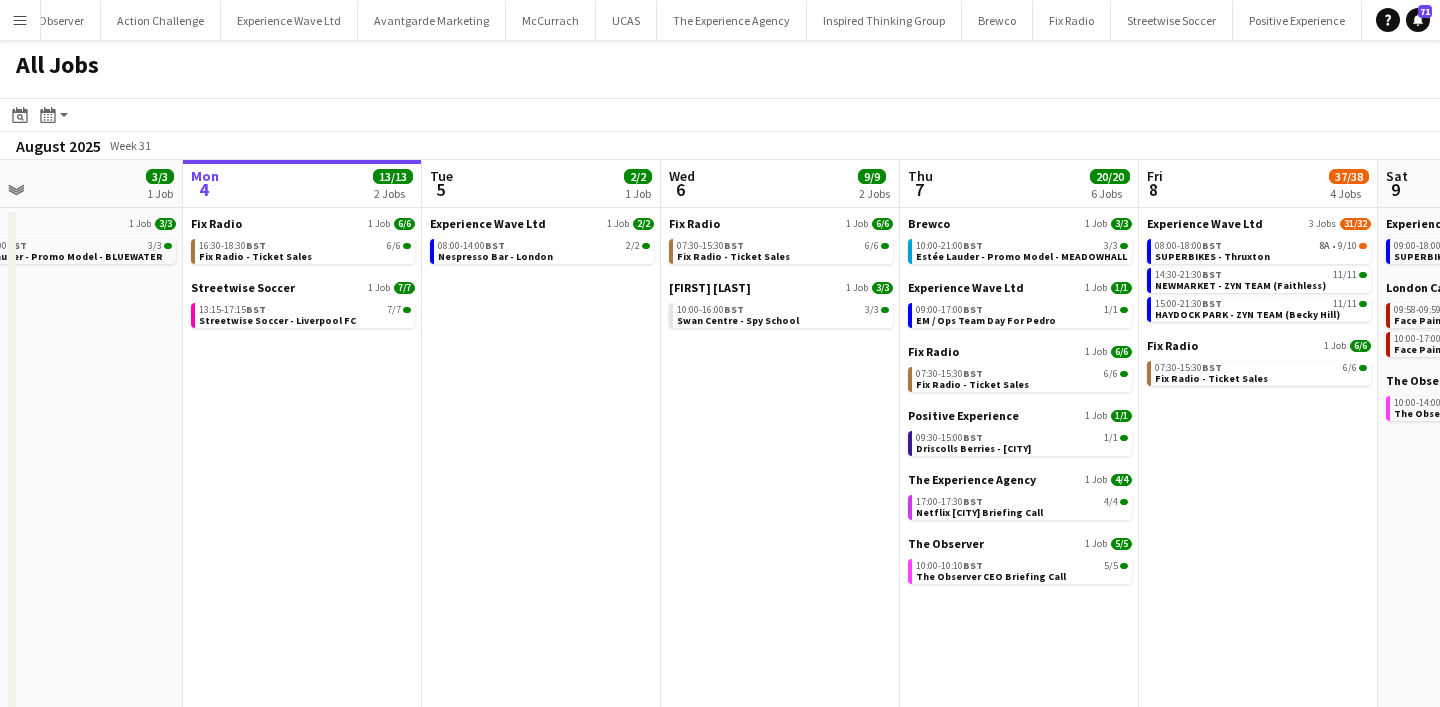 click on "Menu" at bounding box center (20, 20) 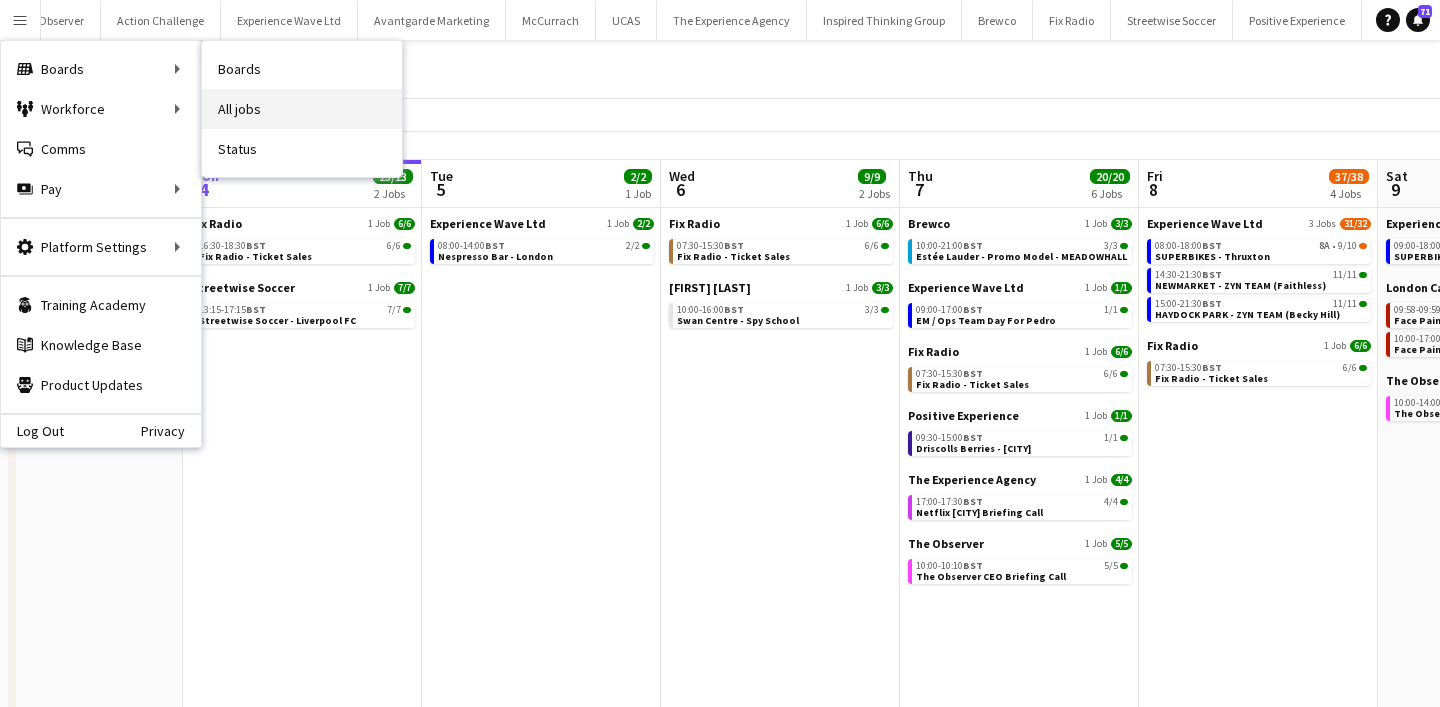 click on "All jobs" at bounding box center (302, 109) 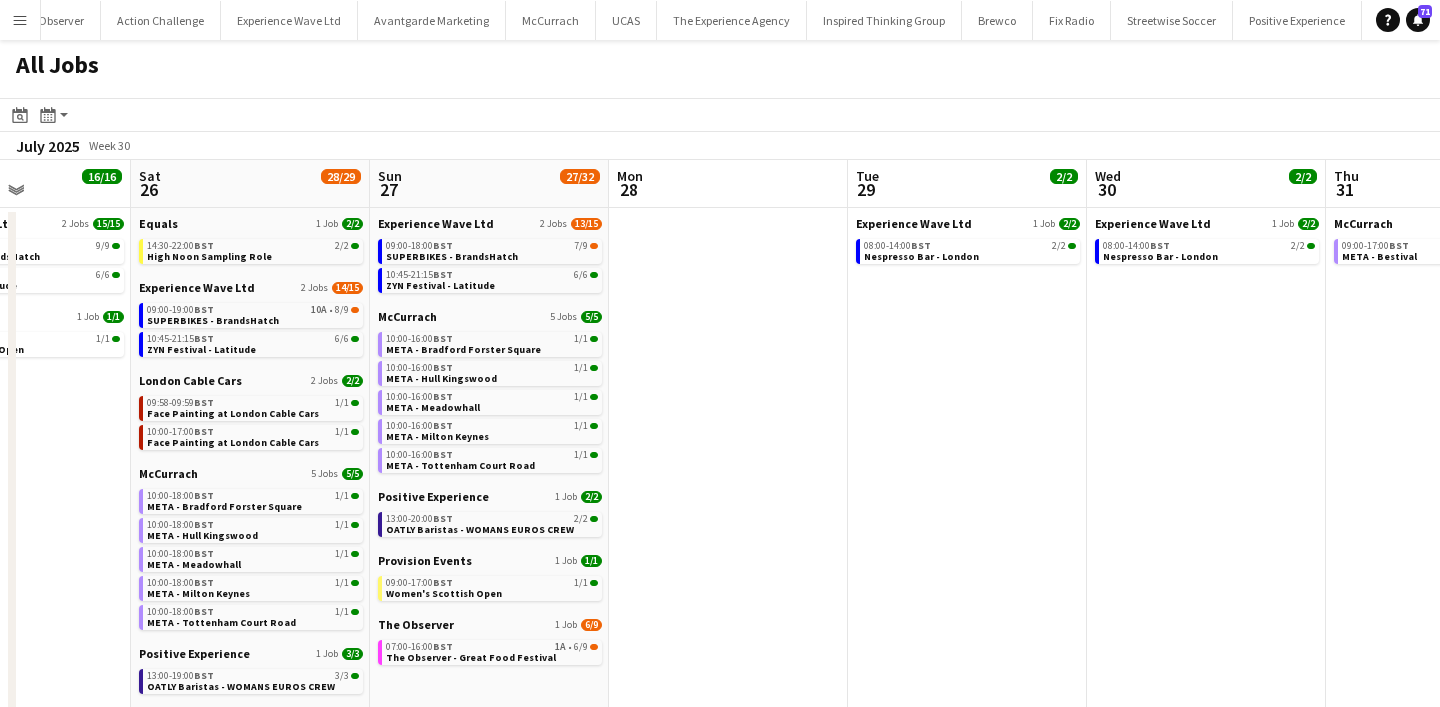 scroll, scrollTop: 0, scrollLeft: 585, axis: horizontal 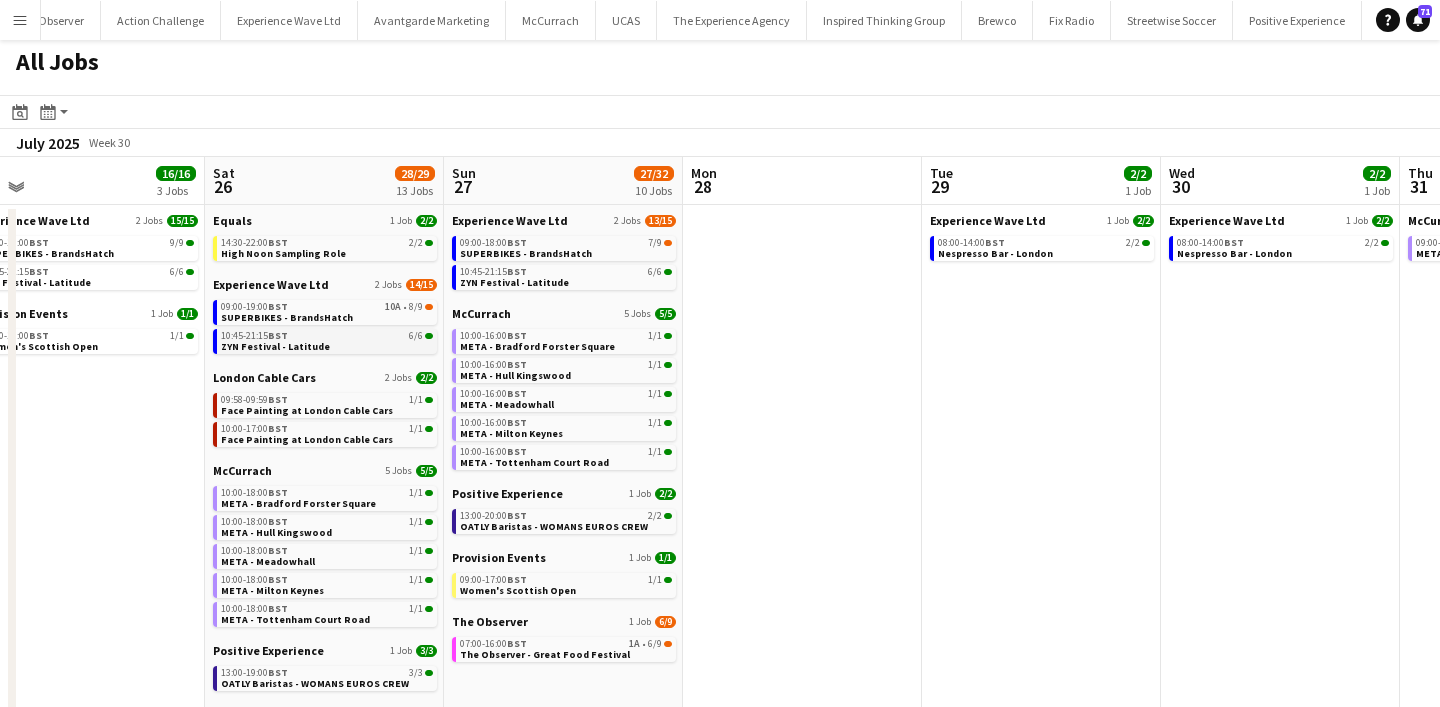 click on "10:45-21:15    BST   6/6" at bounding box center [327, 336] 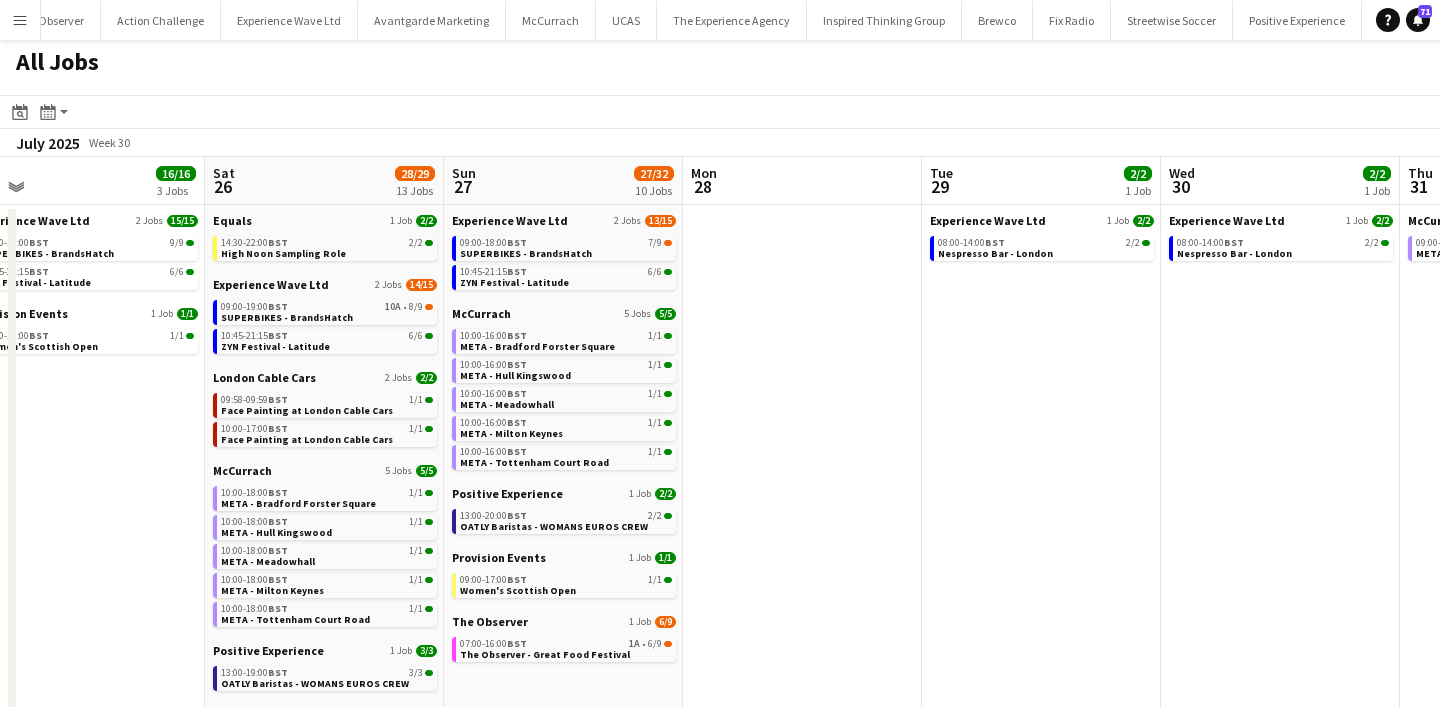 scroll, scrollTop: 4, scrollLeft: 0, axis: vertical 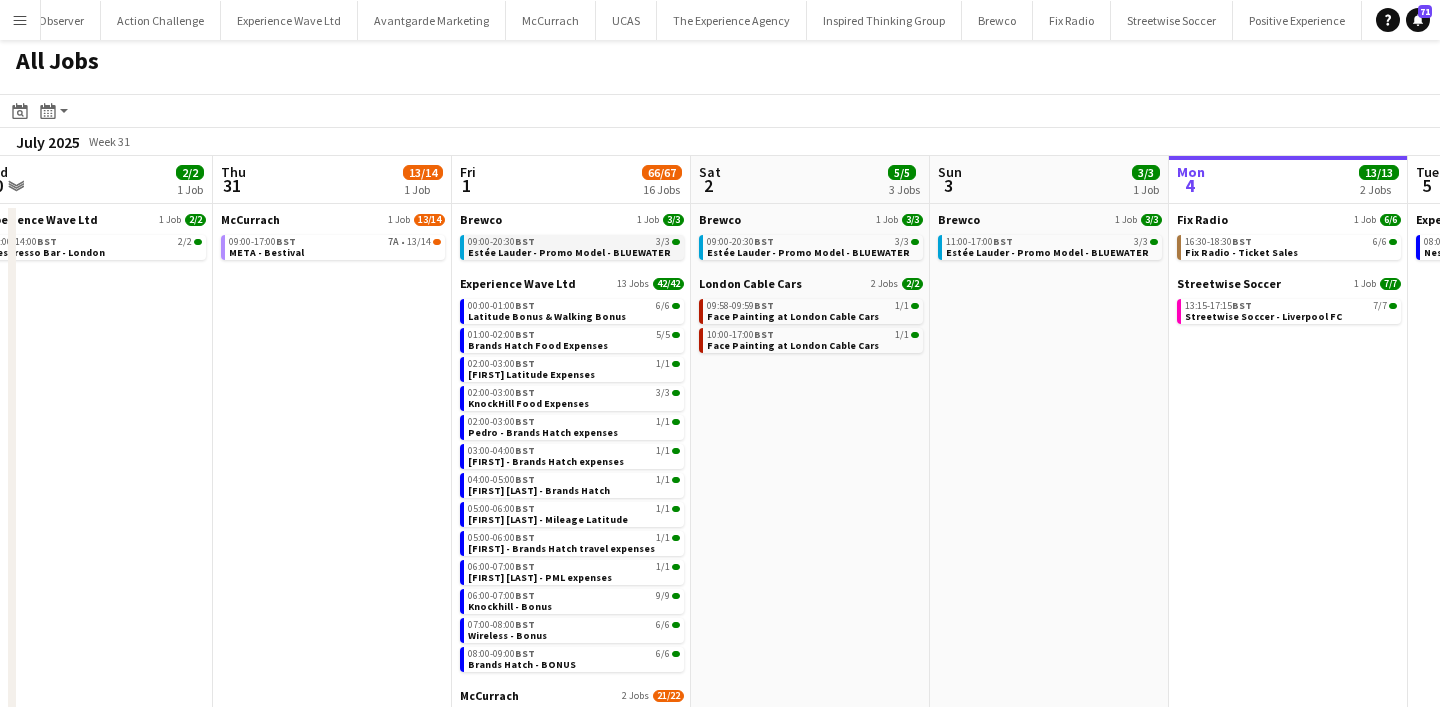 click on "Estée Lauder - Promo Model - BLUEWATER" at bounding box center [569, 252] 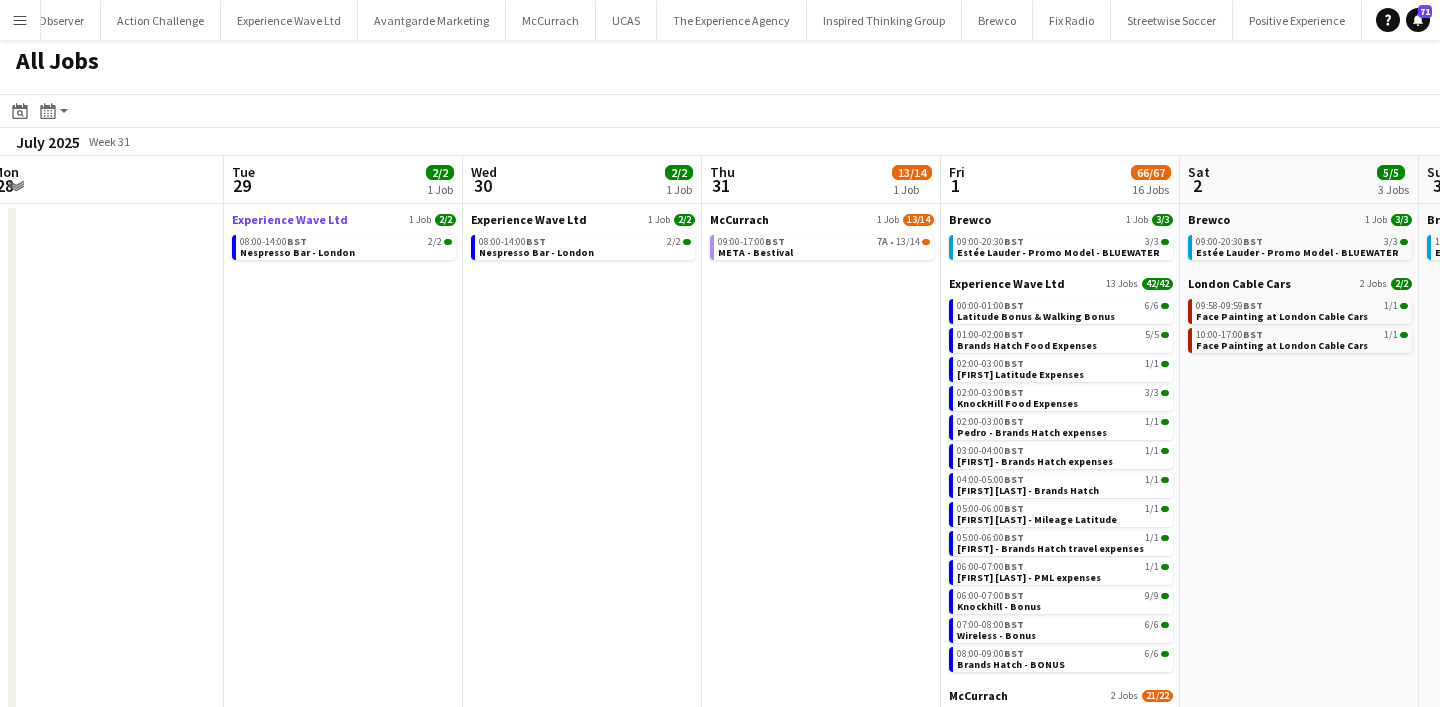 scroll, scrollTop: 0, scrollLeft: 936, axis: horizontal 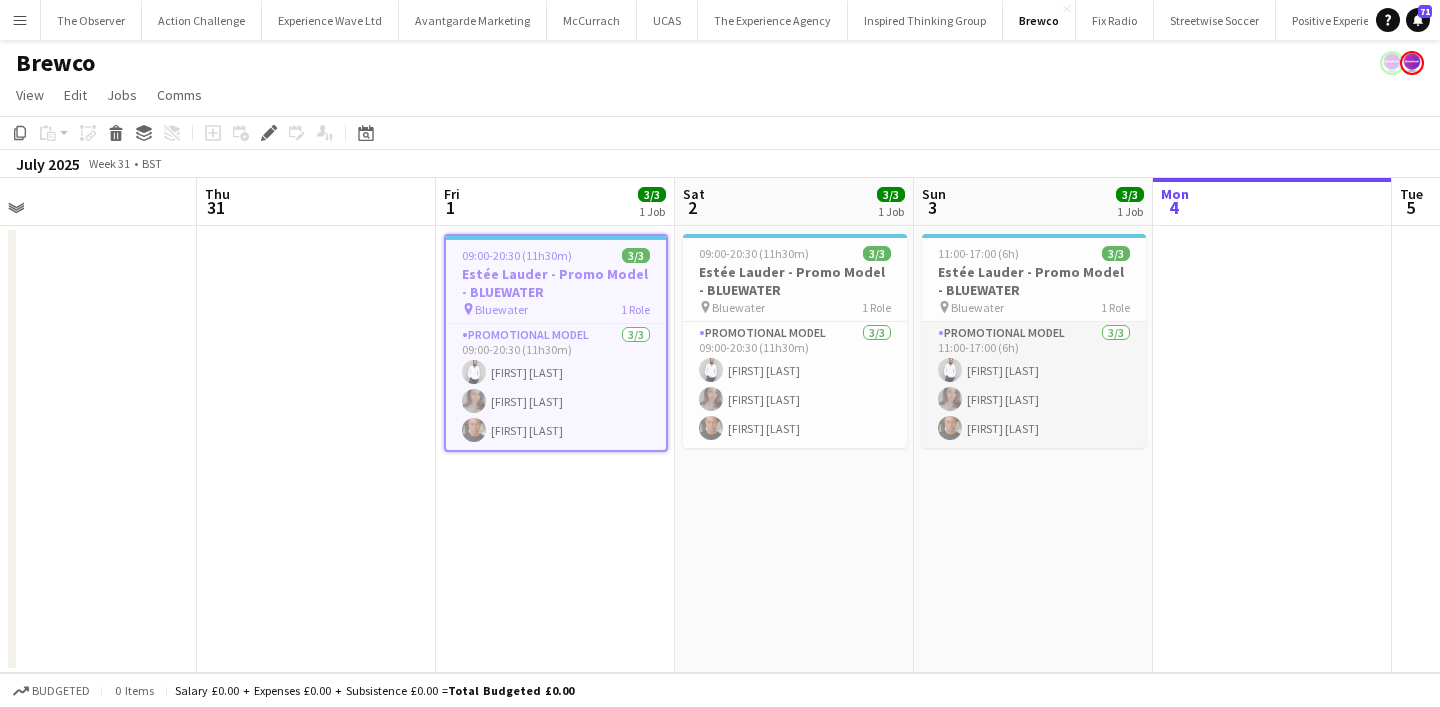 click on "Promotional Model   3/3   11:00-17:00 (6h)
Pedro De Marchi Fiona Tesfazghi Chris Milungu" at bounding box center [1034, 385] 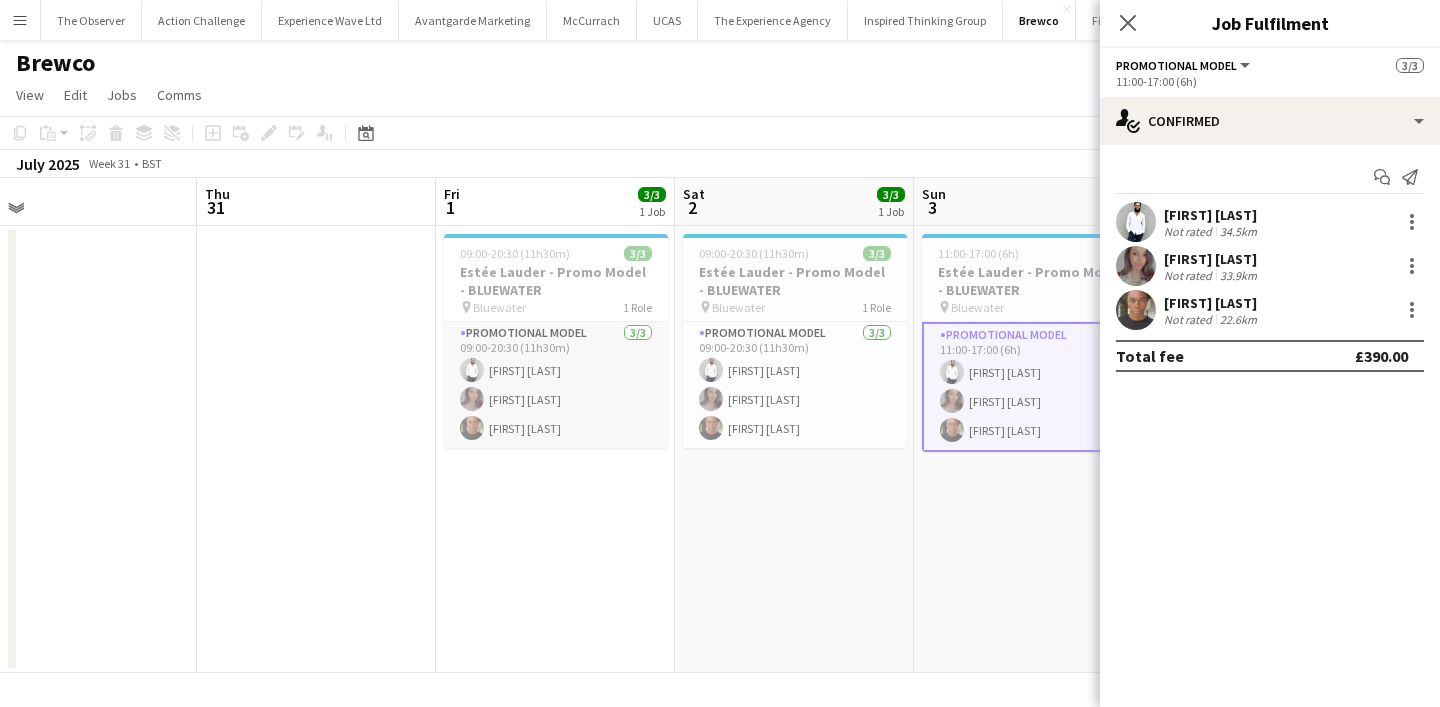 click on "Promotional Model   3/3   09:00-20:30 (11h30m)
Pedro De Marchi Fiona Tesfazghi Chris Milungu" at bounding box center [556, 385] 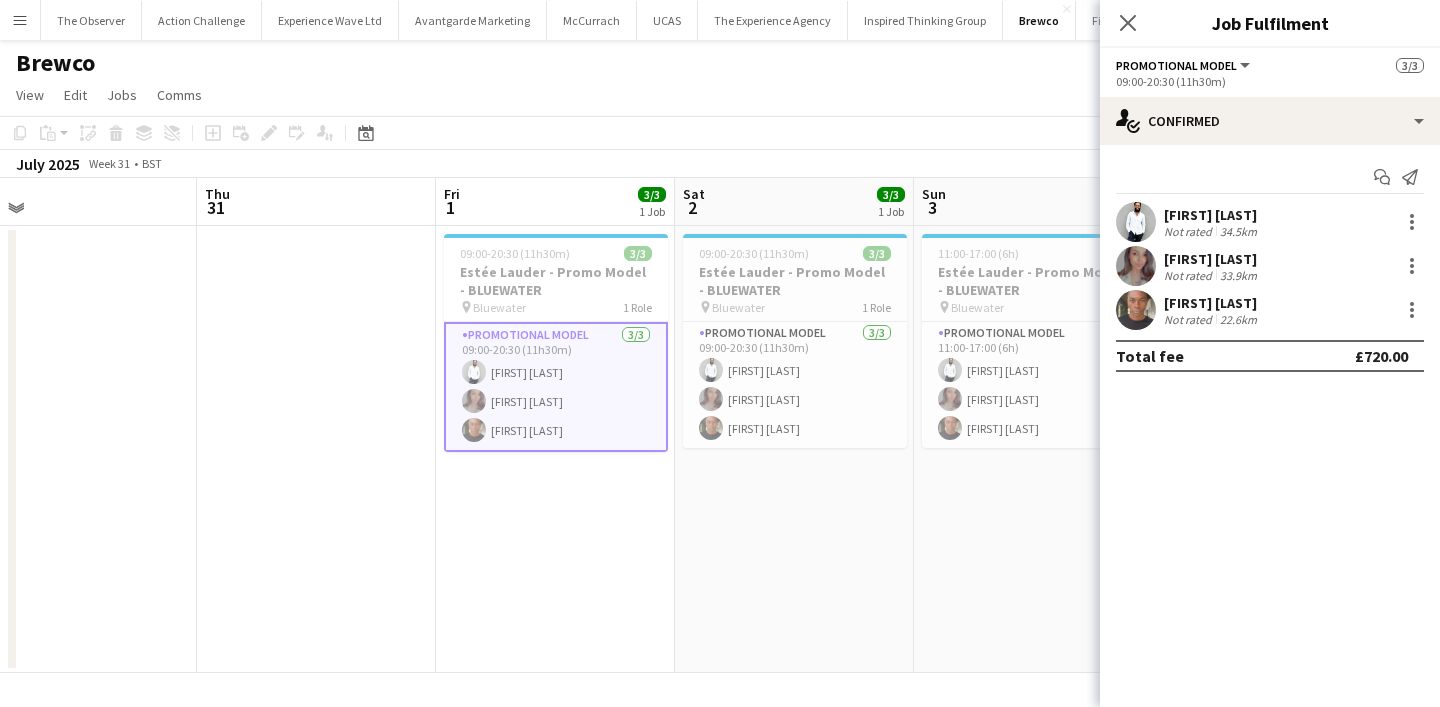 click on "Pedro De Marchi" at bounding box center (1212, 215) 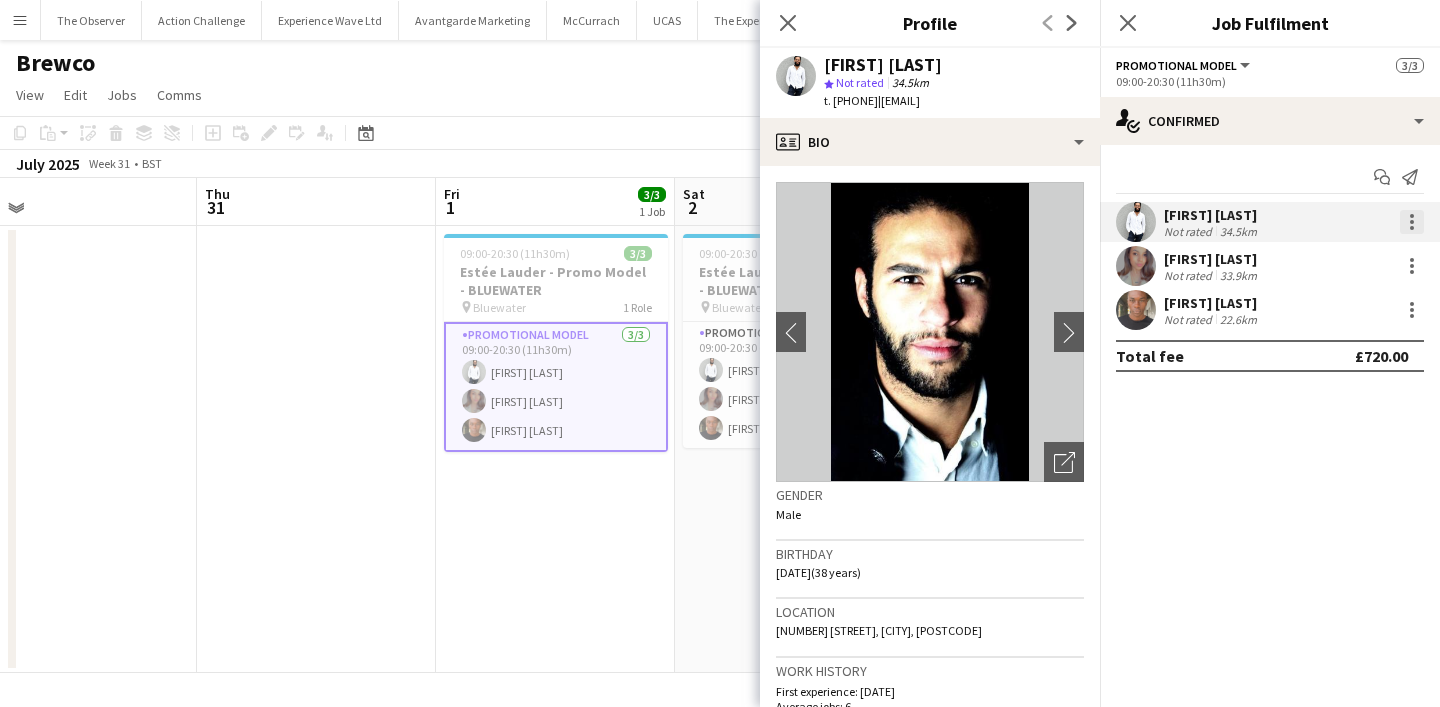 click at bounding box center [1412, 222] 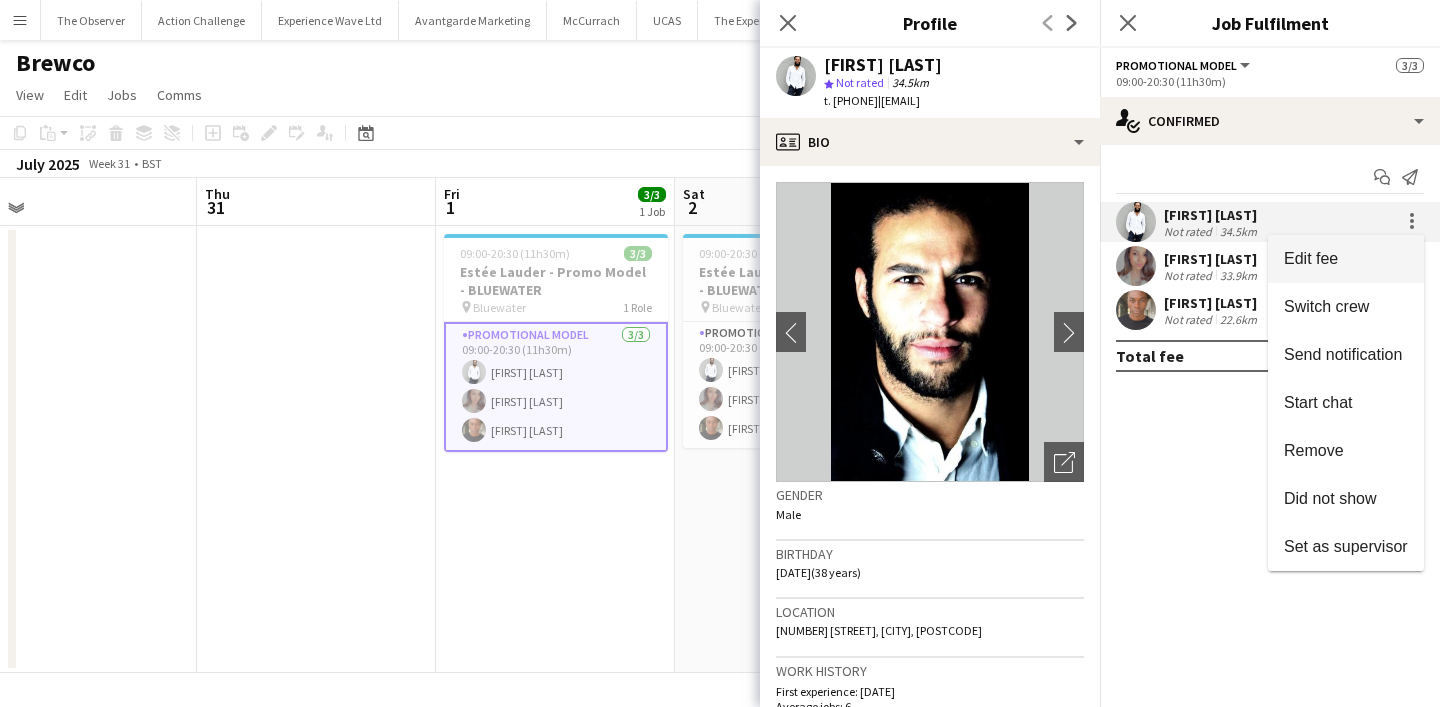 click on "Edit fee" at bounding box center (1346, 259) 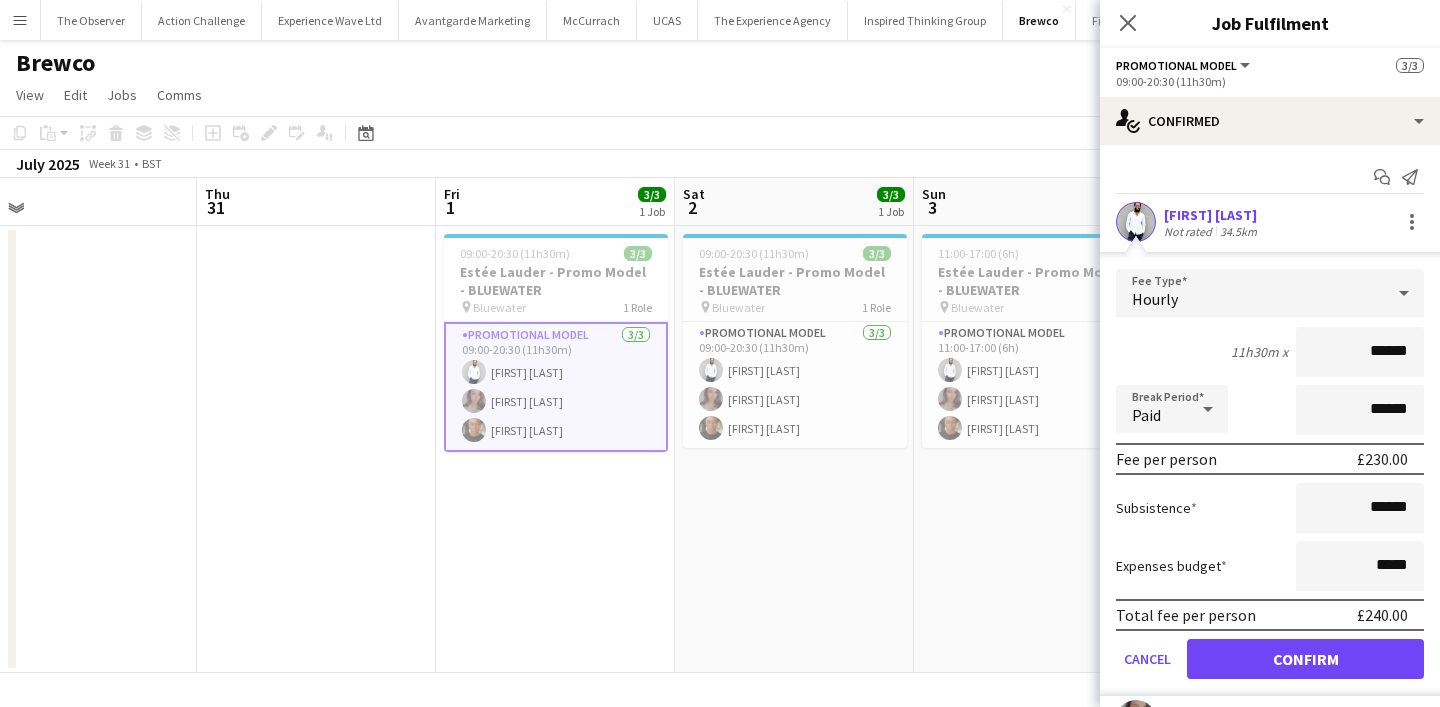 click on "Menu" at bounding box center [20, 20] 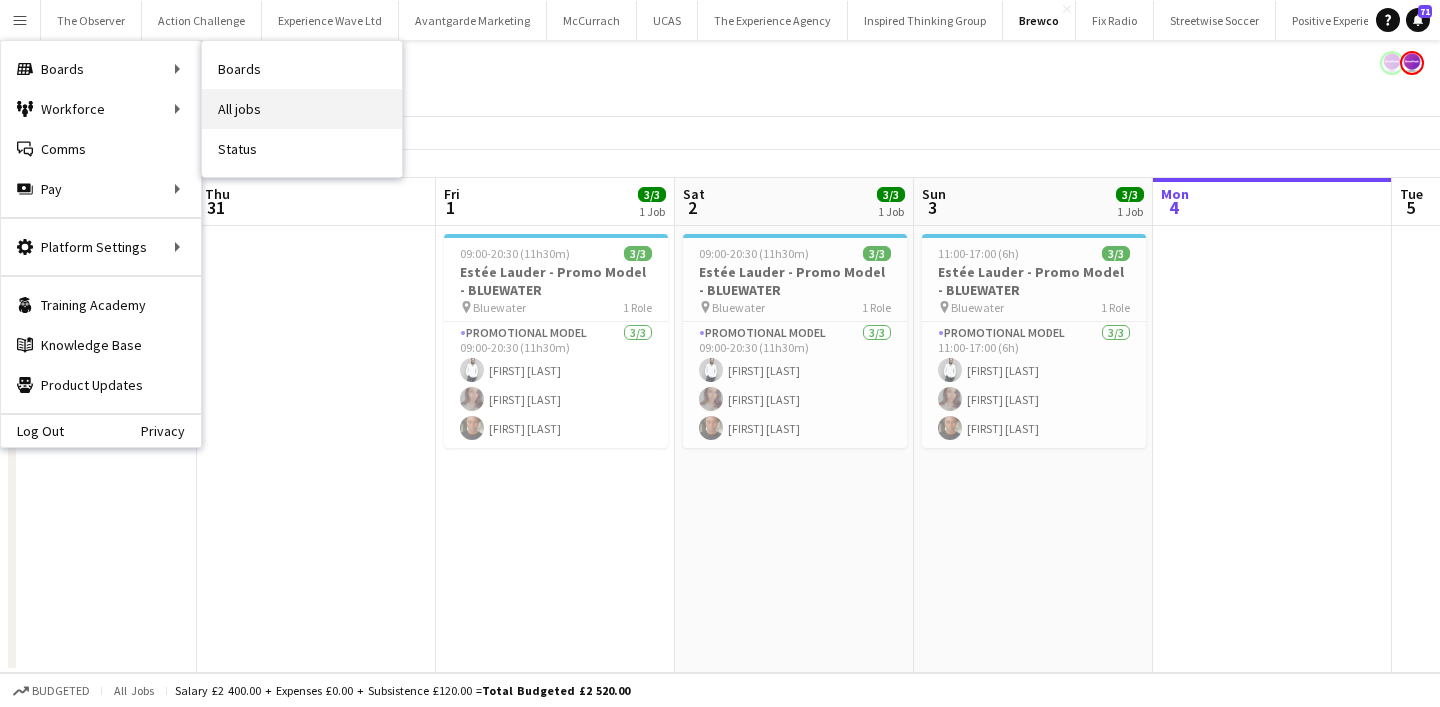 click on "All jobs" at bounding box center [302, 109] 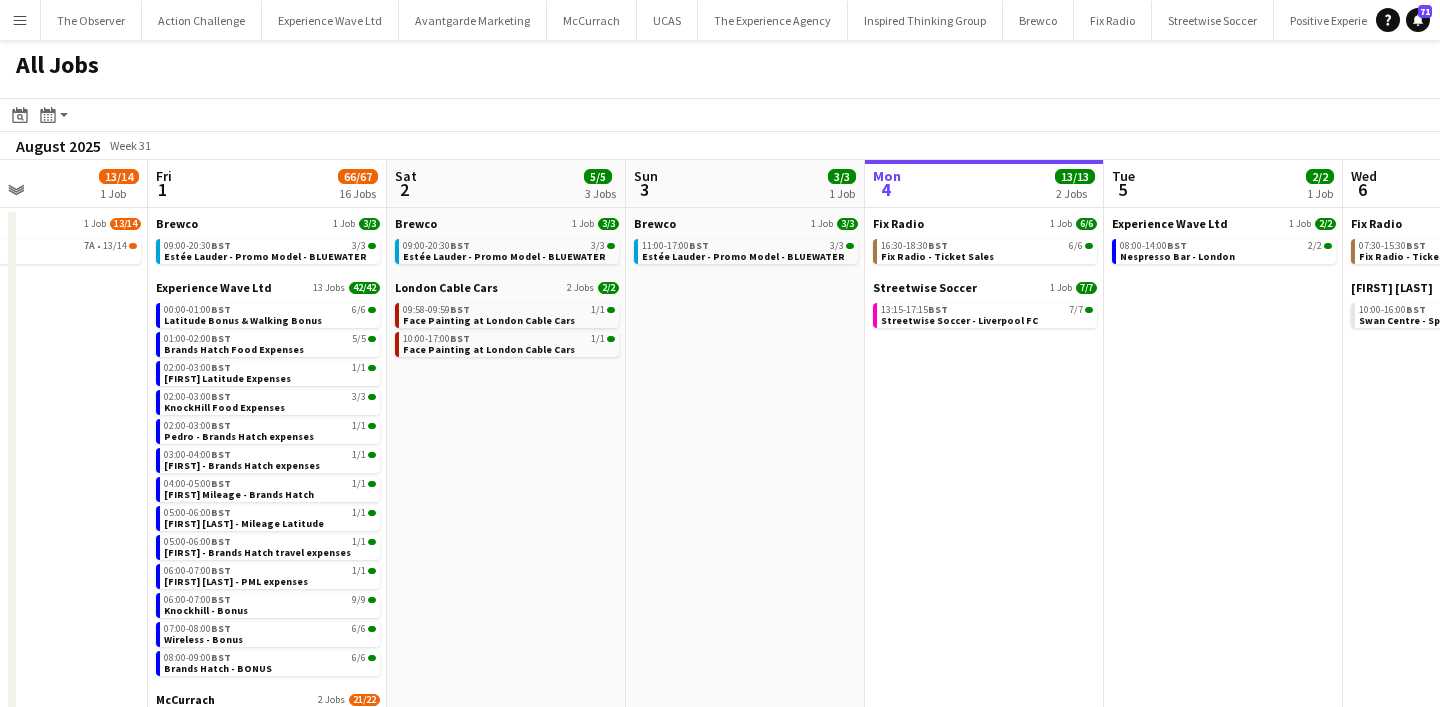 scroll, scrollTop: 0, scrollLeft: 510, axis: horizontal 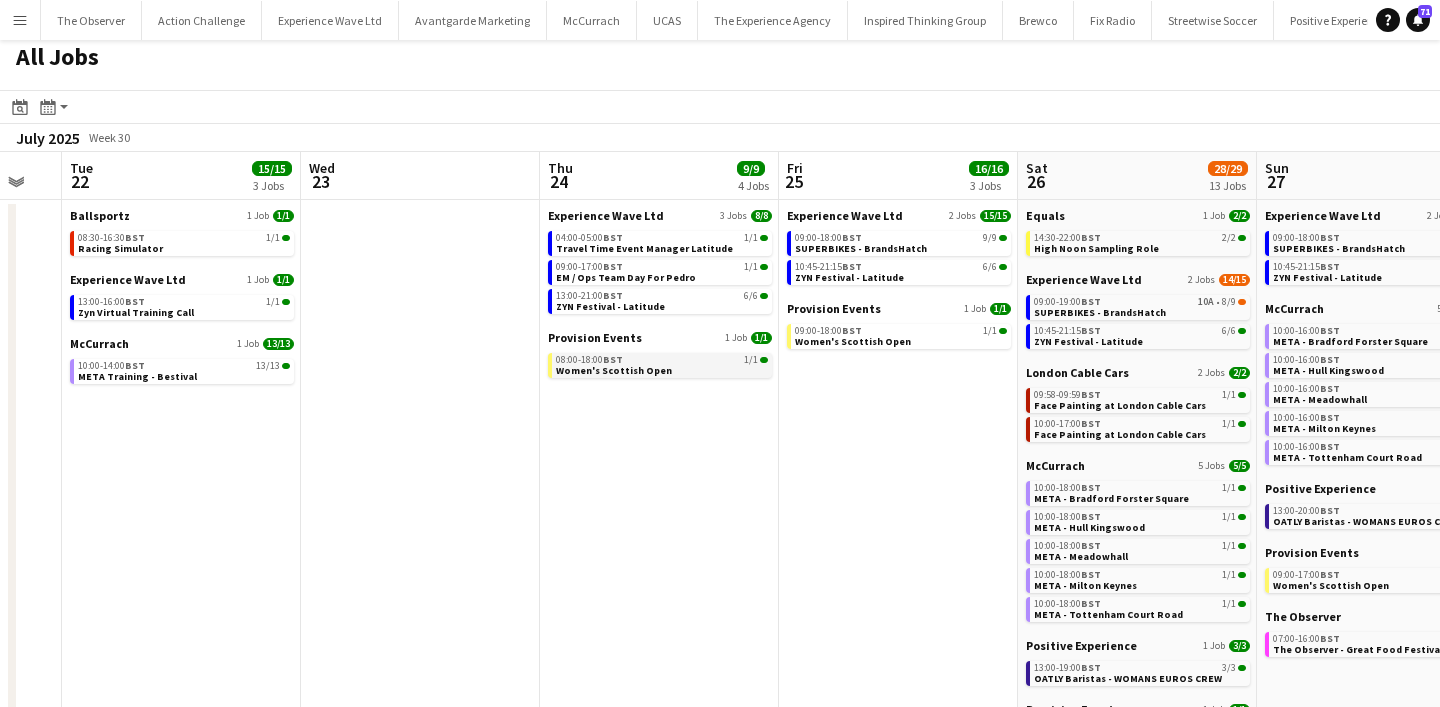 click on "Women's Scottish Open" at bounding box center [614, 370] 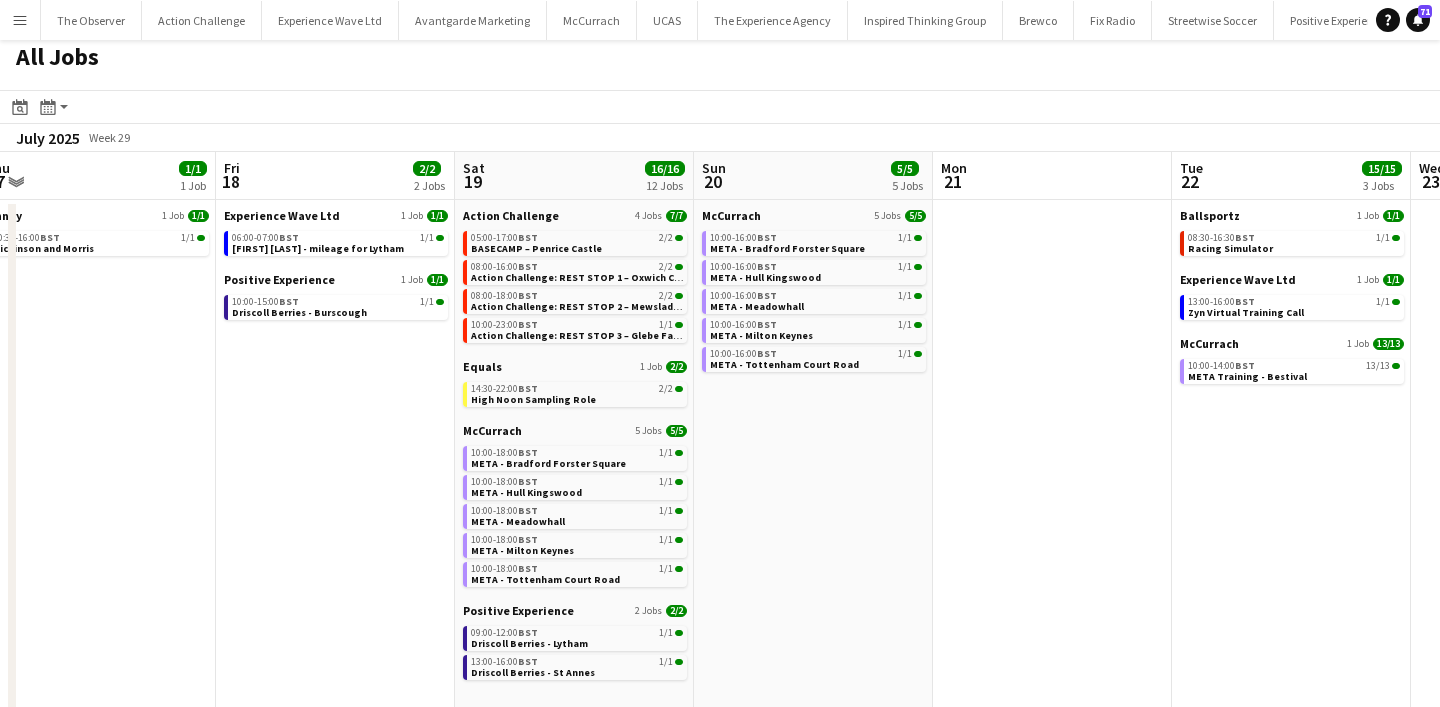 scroll, scrollTop: 0, scrollLeft: 486, axis: horizontal 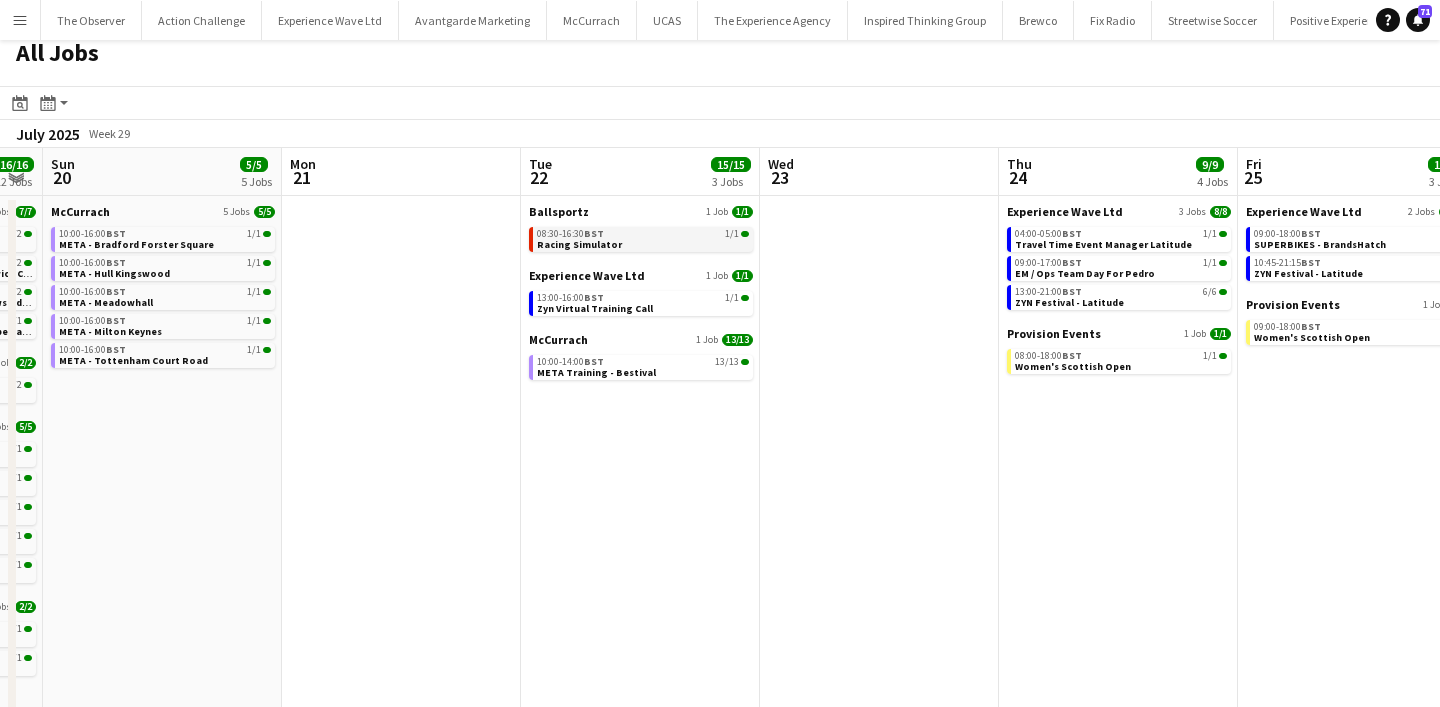 click on "08:30-16:30    BST   1/1   Racing Simulator" at bounding box center [643, 238] 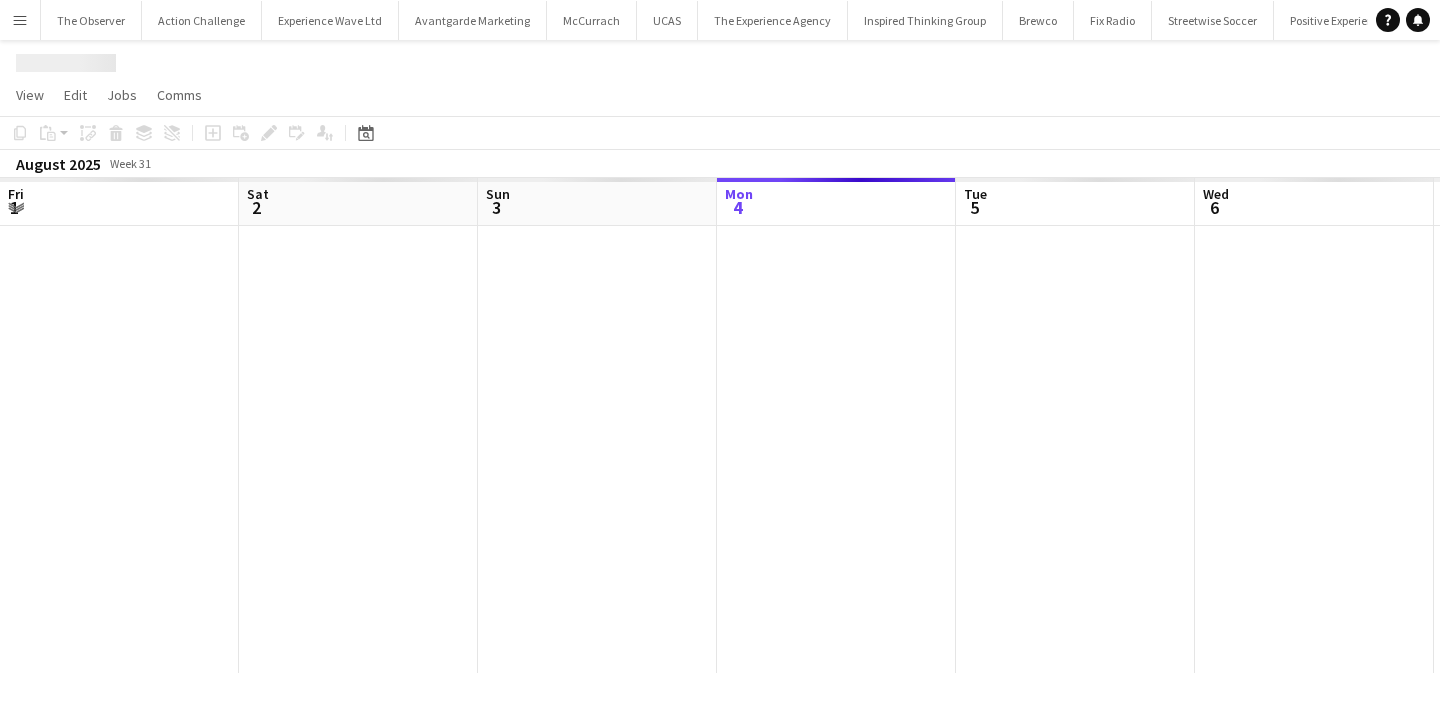 scroll, scrollTop: 0, scrollLeft: 0, axis: both 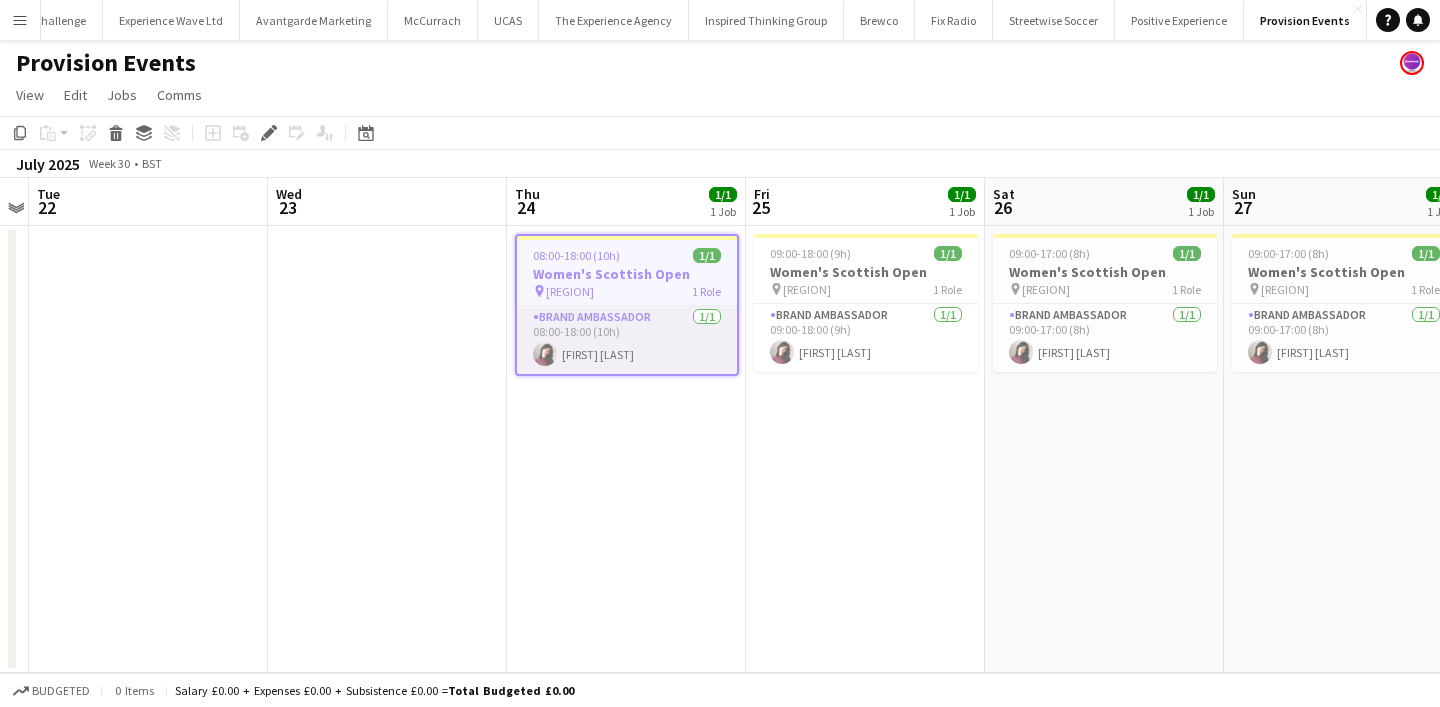 click on "Brand Ambassador   1/1   08:00-18:00 (10h)
Karen Smith" at bounding box center (627, 340) 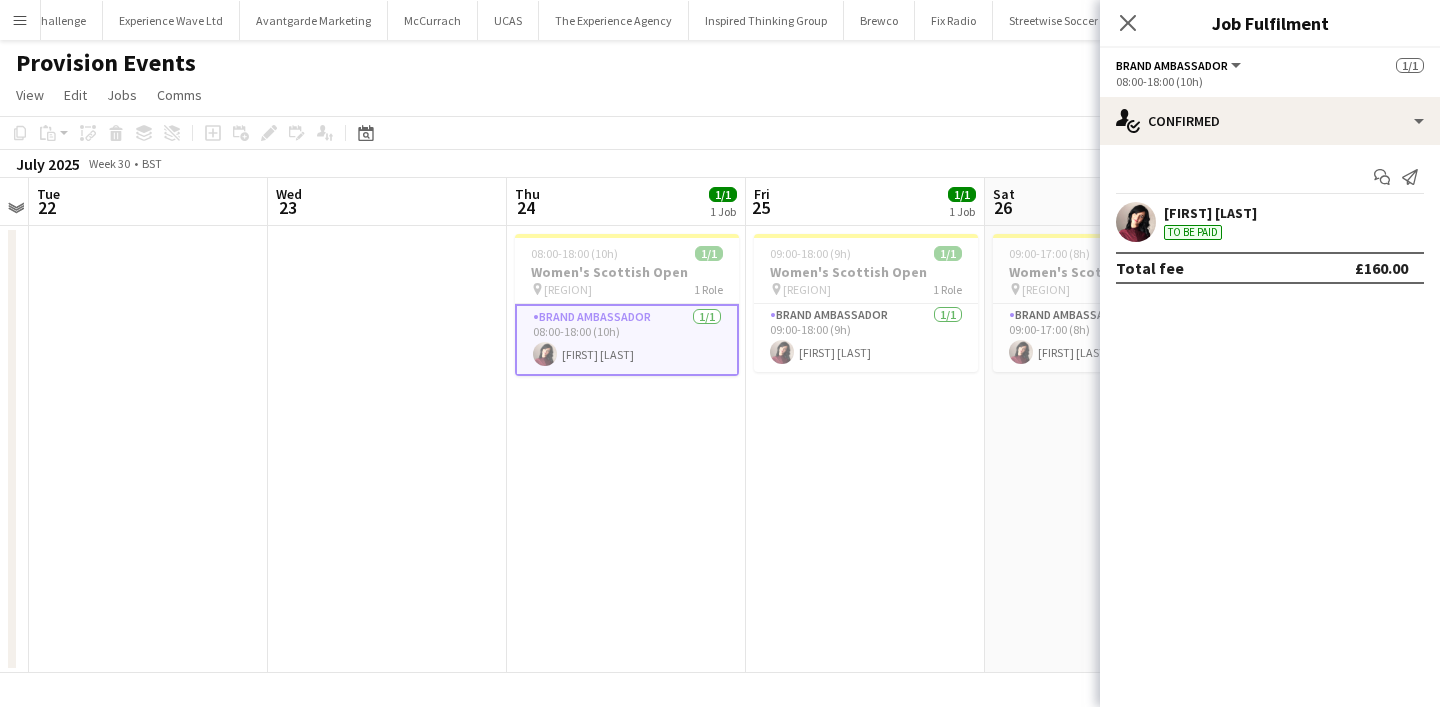 click at bounding box center (1136, 222) 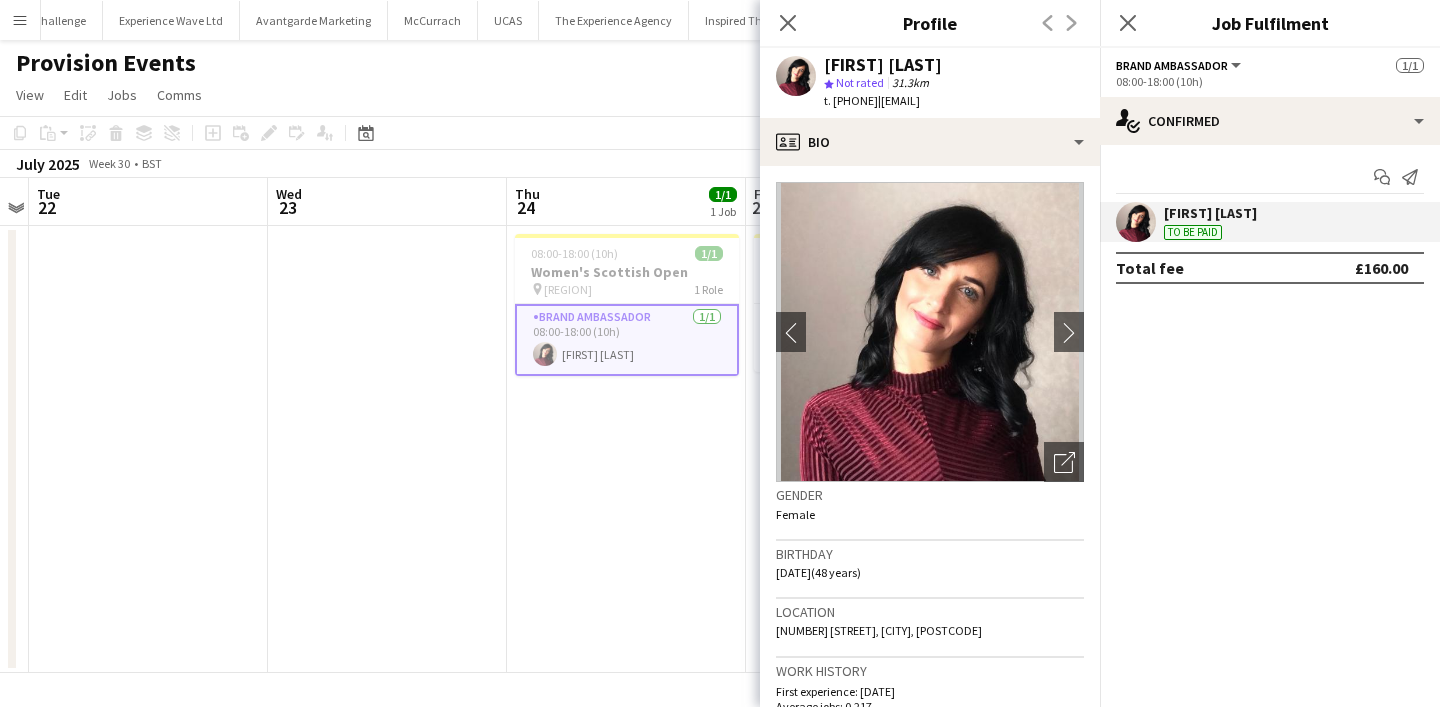 click on "t. +447494085051" 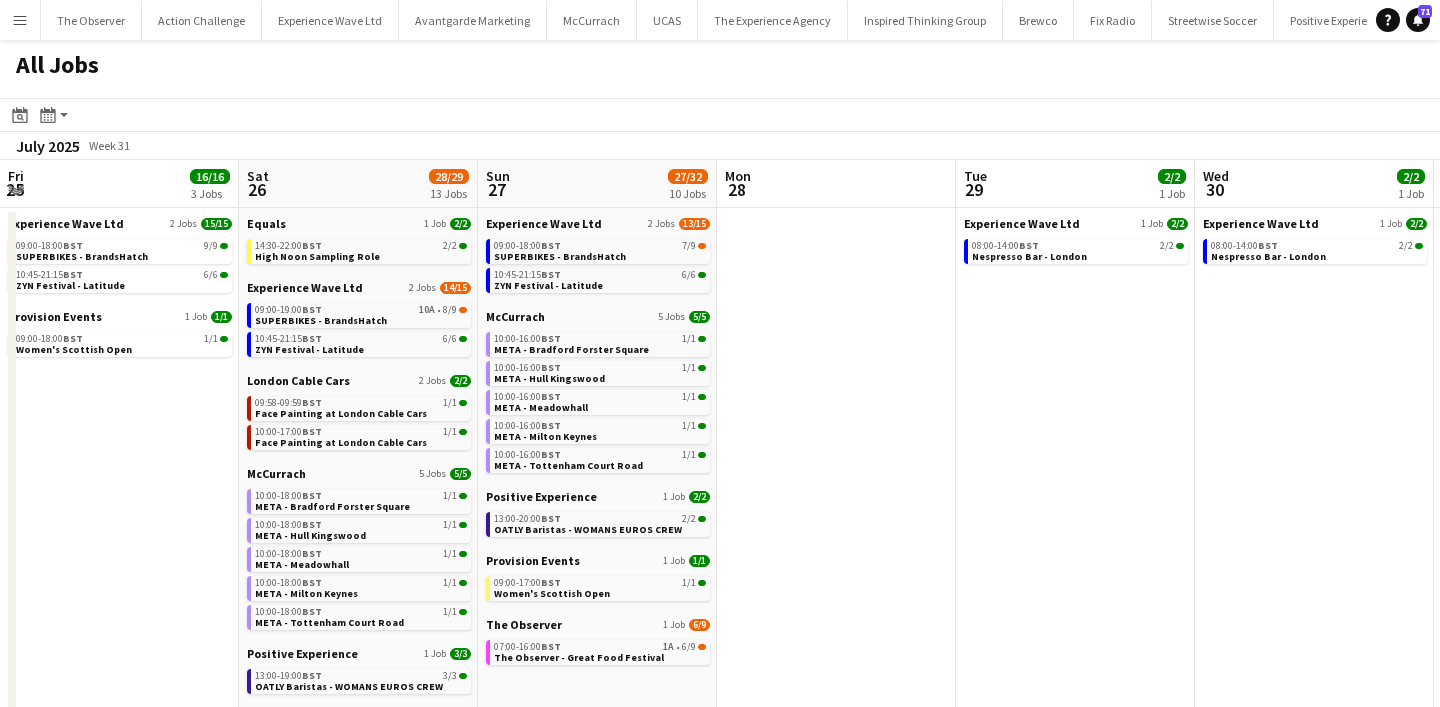 scroll, scrollTop: 4, scrollLeft: 0, axis: vertical 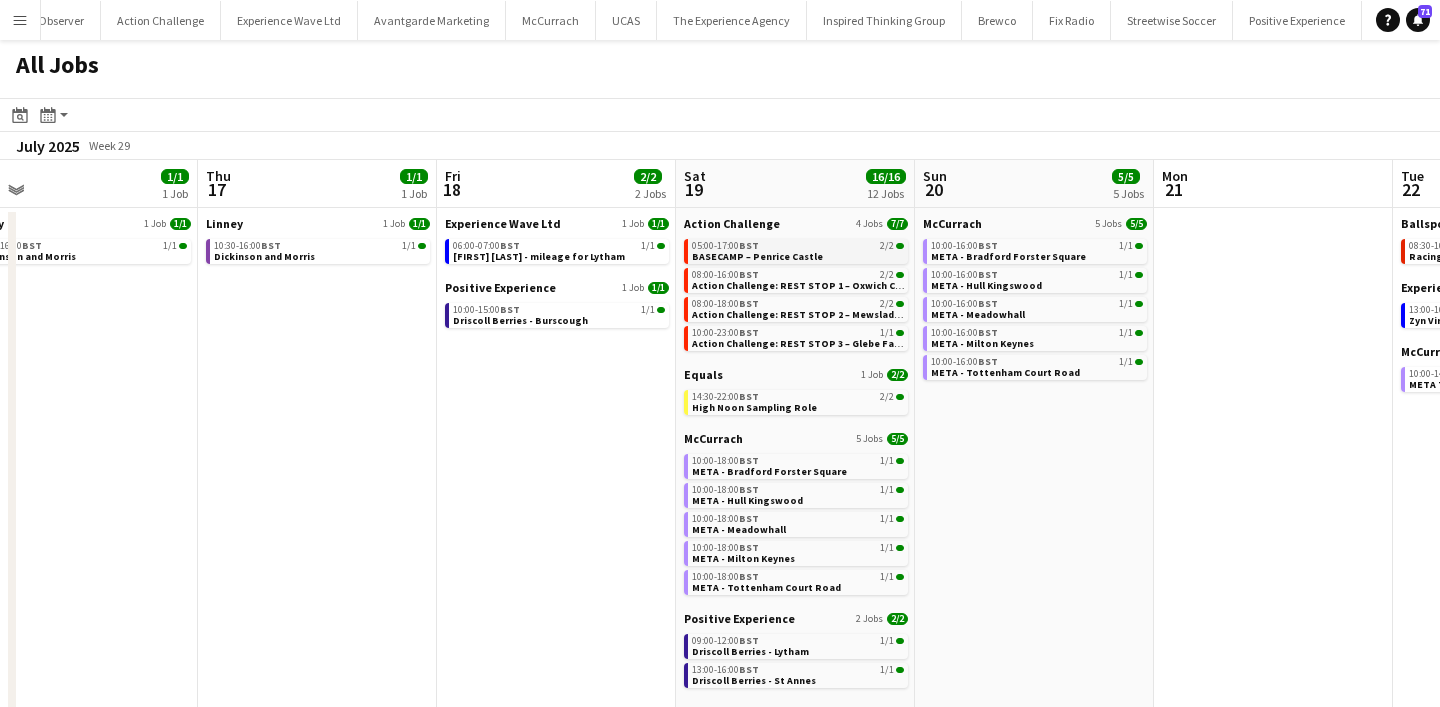 click on "[TIME]-[TIME] BST [NUMBER]/[NUMBER] BASECAMP – Penrice Castle" at bounding box center (798, 250) 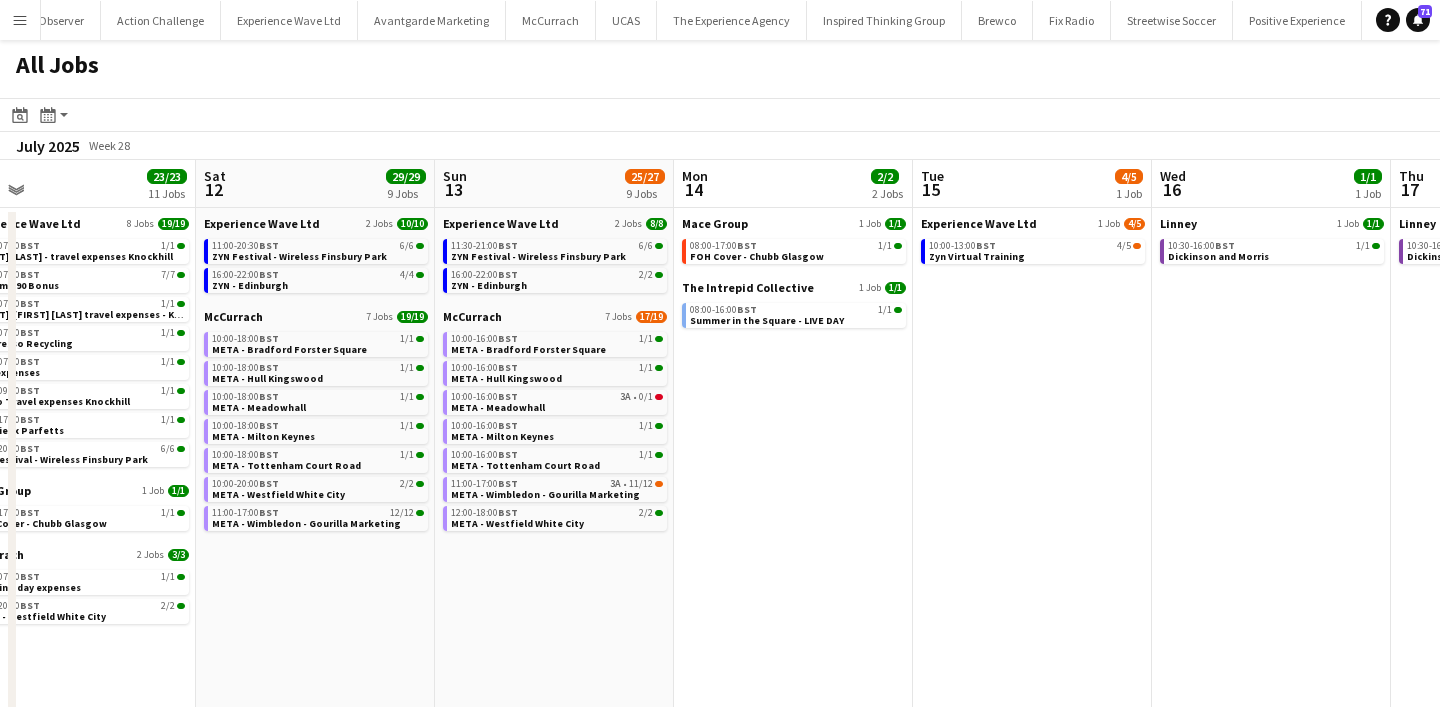 scroll, scrollTop: 0, scrollLeft: 498, axis: horizontal 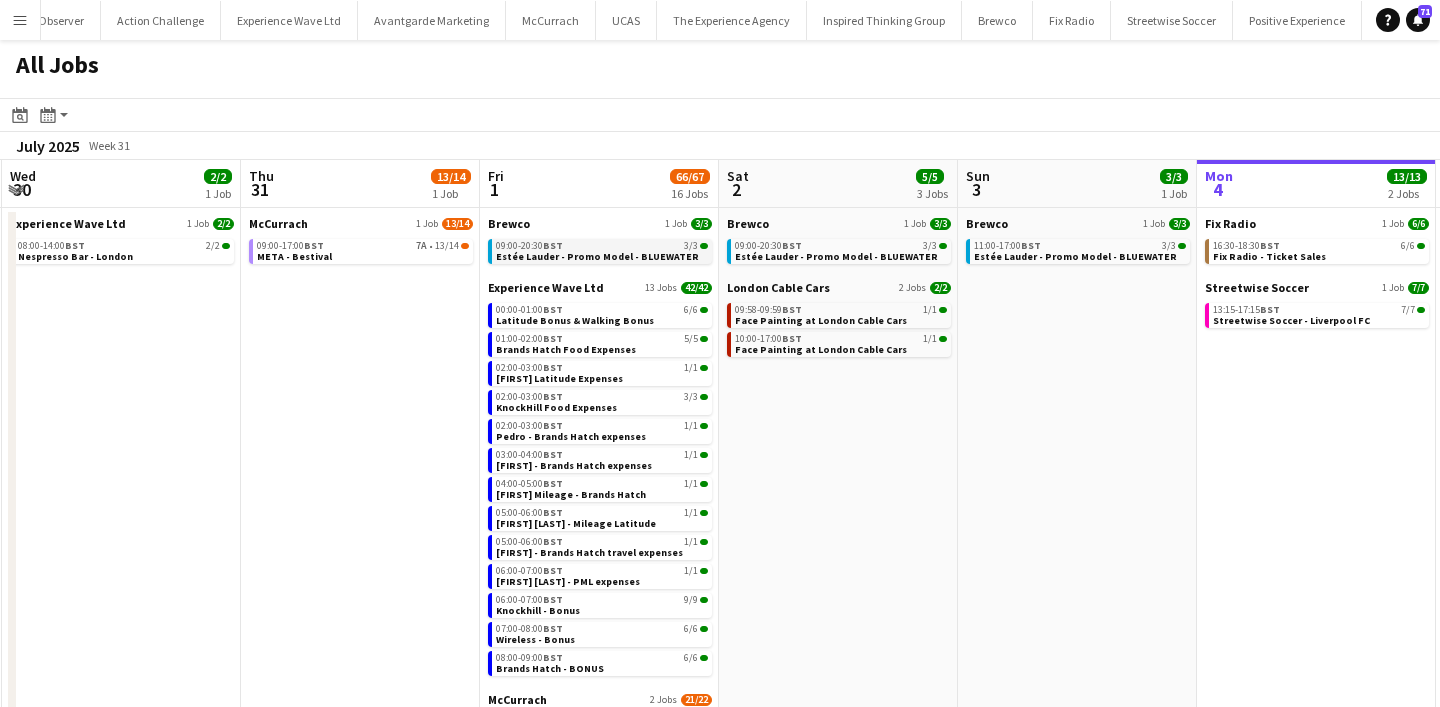 click on "Estée Lauder - Promo Model - BLUEWATER" at bounding box center (597, 256) 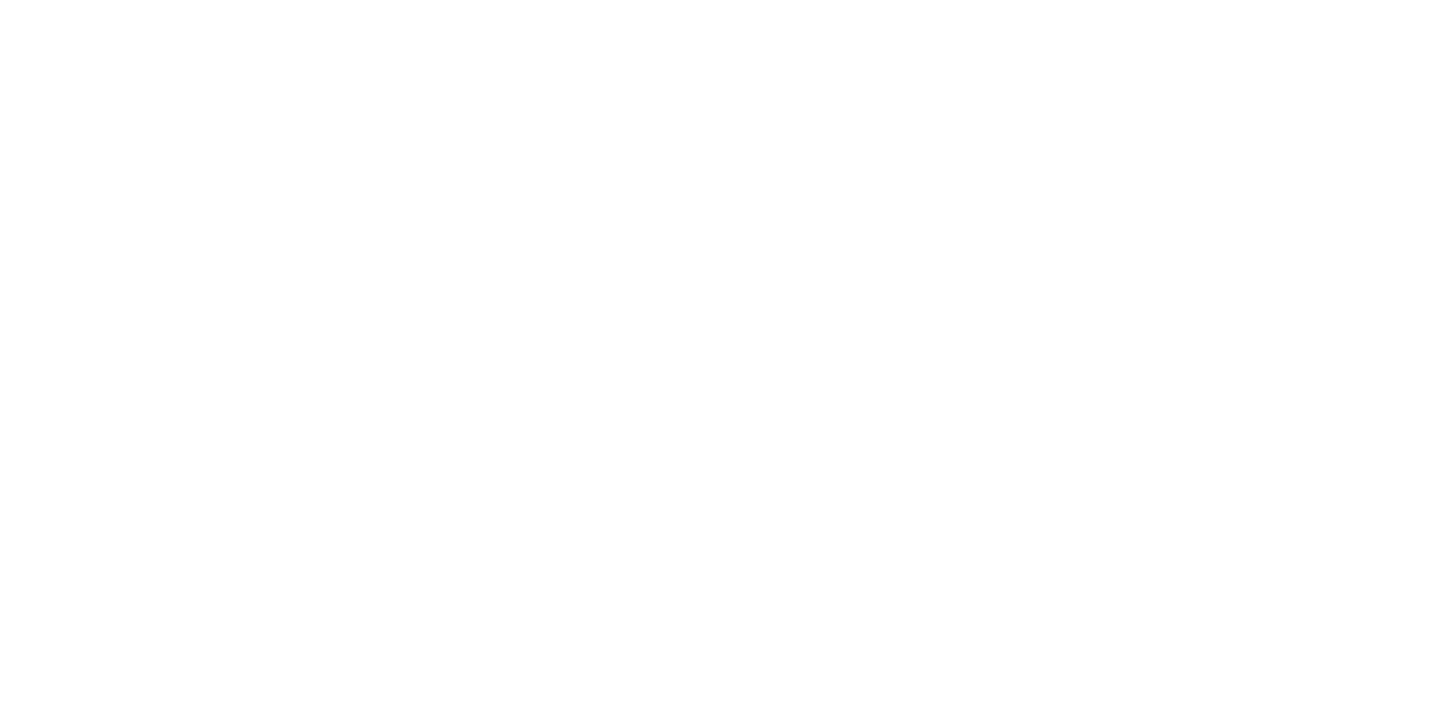 scroll, scrollTop: 0, scrollLeft: 0, axis: both 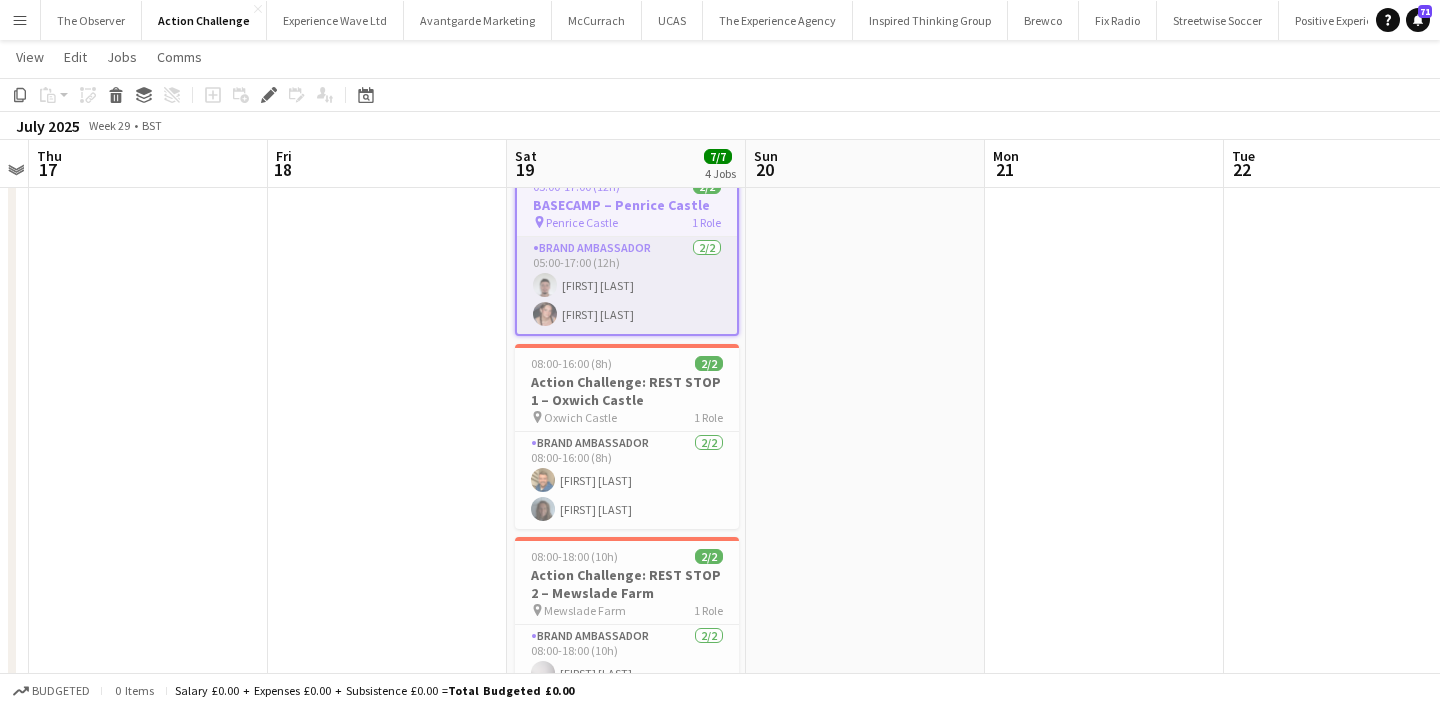 click on "Brand Ambassador   2/2   05:00-17:00 (12h)
[FIRST] [LAST] [FIRST] [LAST]" at bounding box center (627, 285) 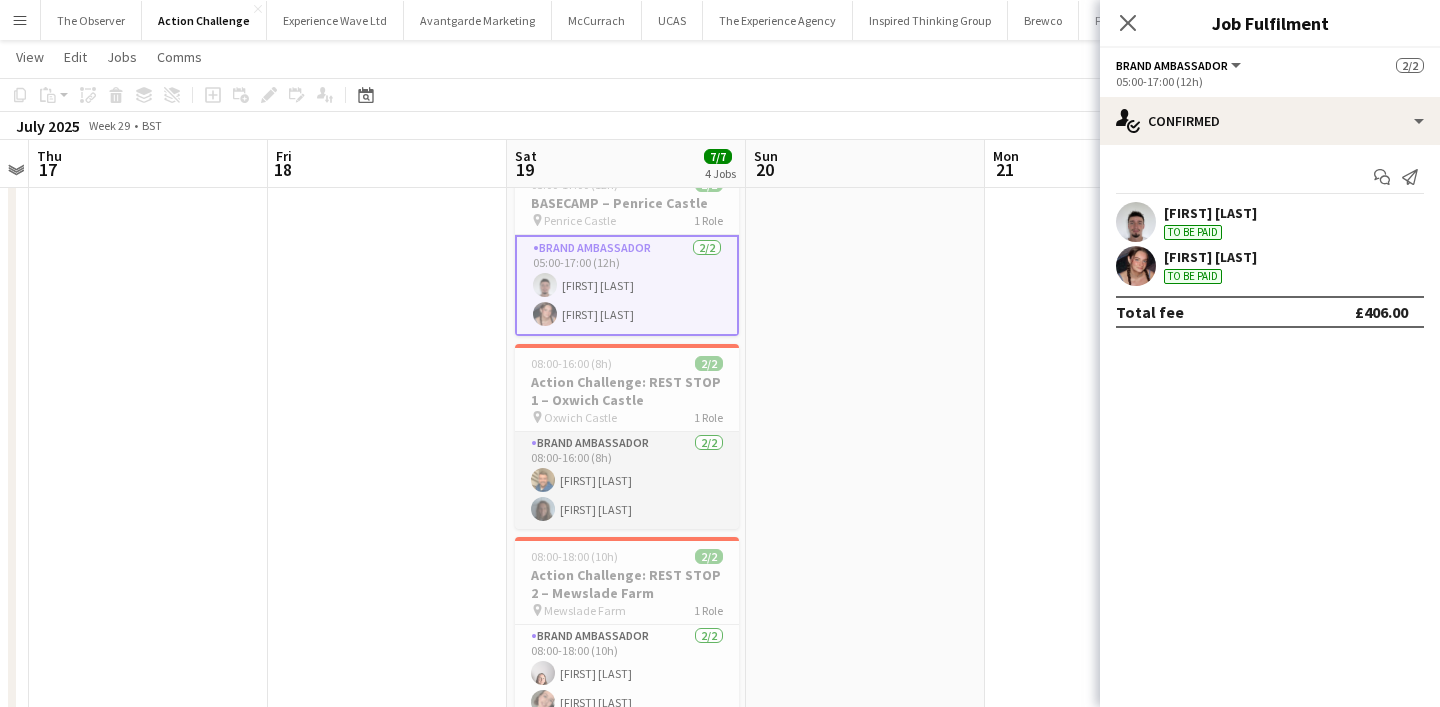 click on "Brand Ambassador   2/2   08:00-16:00 (8h)
[FIRST] [LAST] [FIRST] [LAST]" at bounding box center [627, 480] 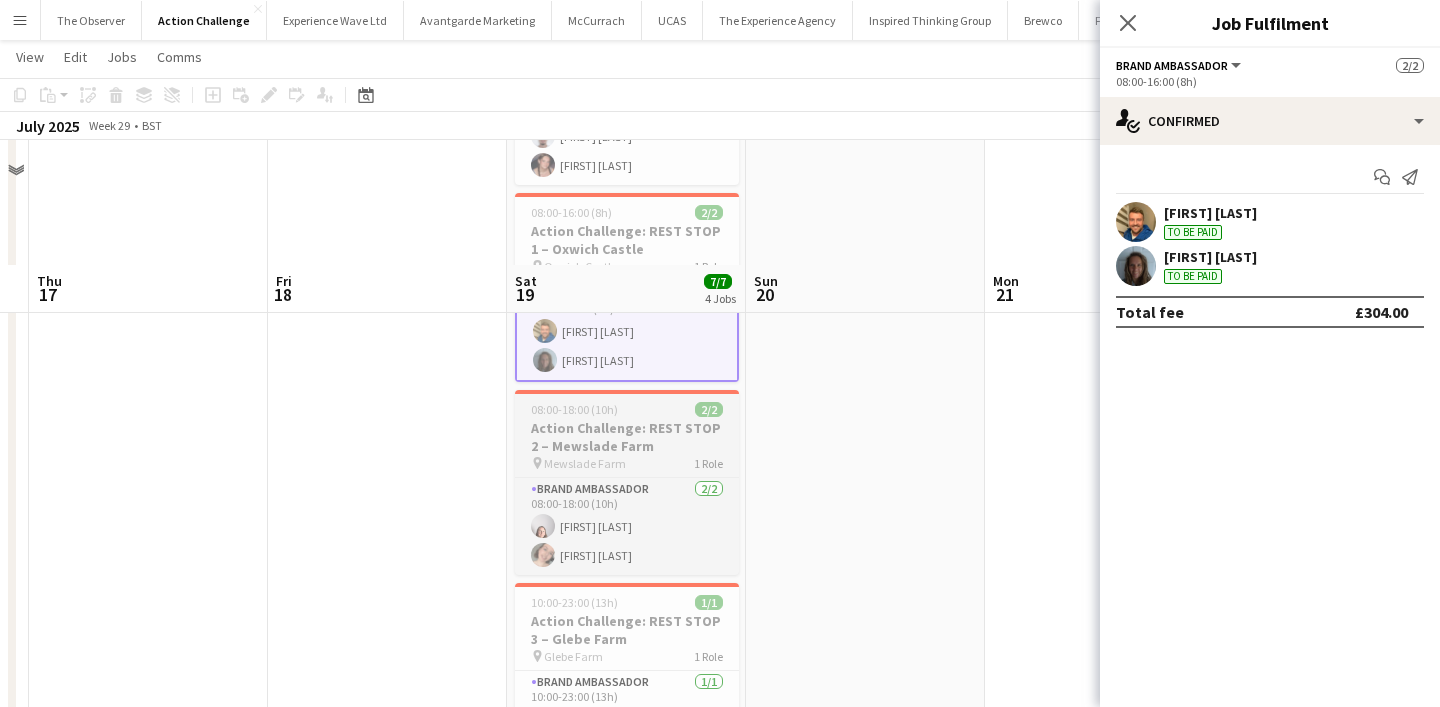 scroll, scrollTop: 340, scrollLeft: 0, axis: vertical 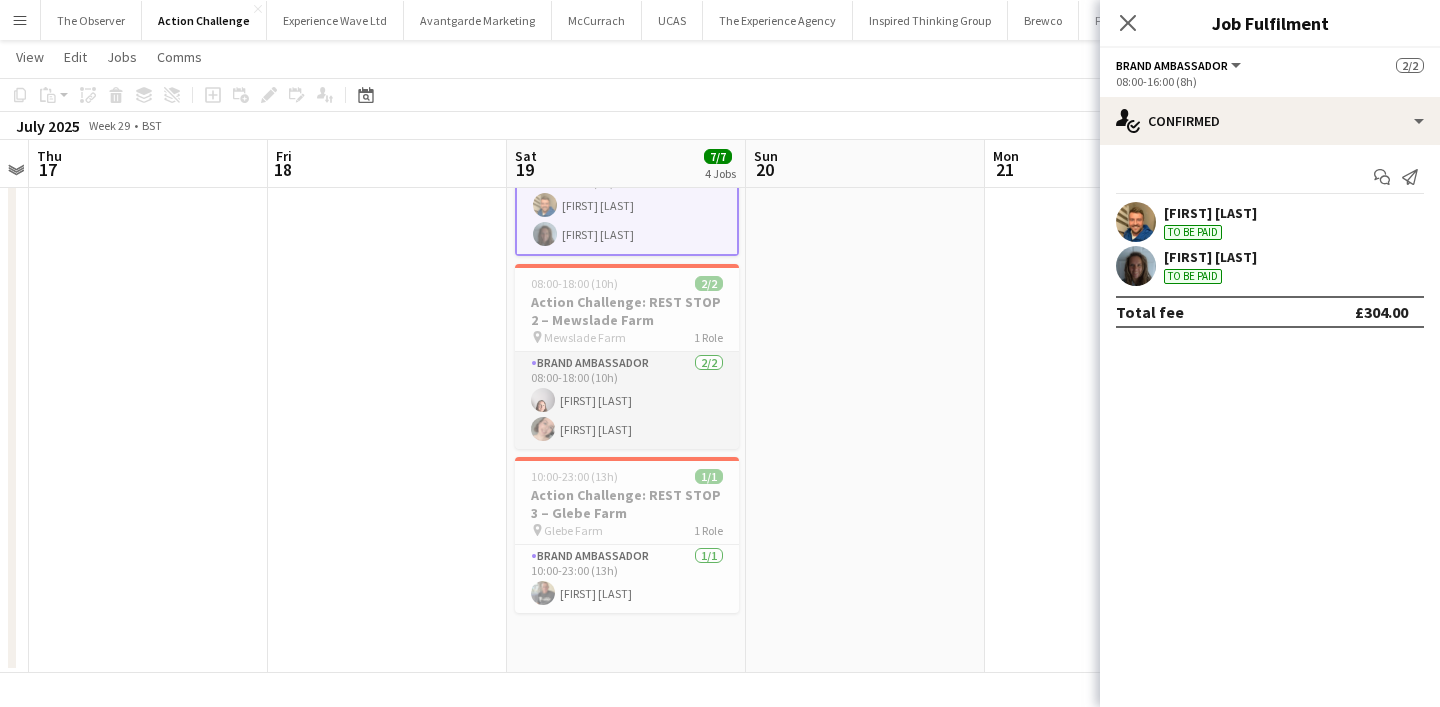 click on "Brand Ambassador   2/2   08:00-18:00 (10h)
[FIRST] [LAST] [FIRST] [LAST]" at bounding box center [627, 400] 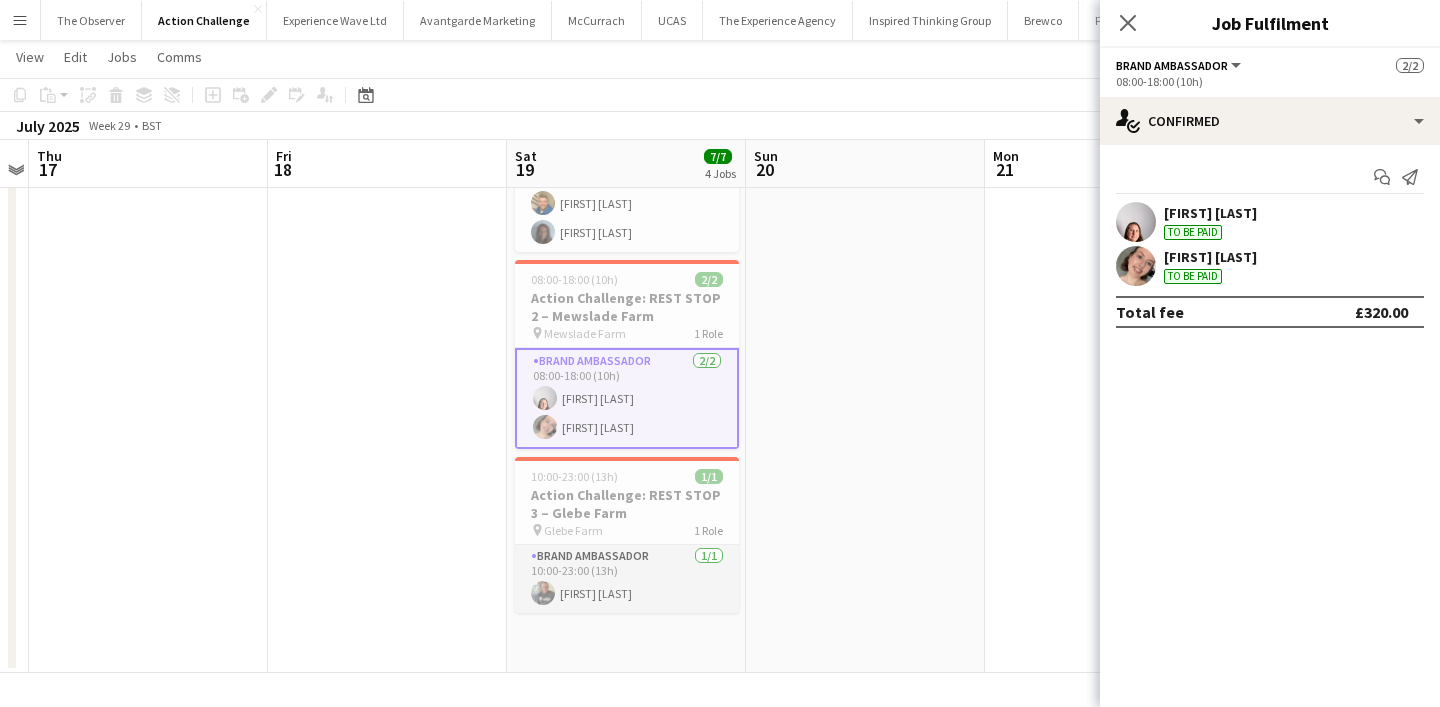click on "Brand Ambassador   1/1   10:00-23:00 (13h)
[FIRST] [LAST]" at bounding box center (627, 579) 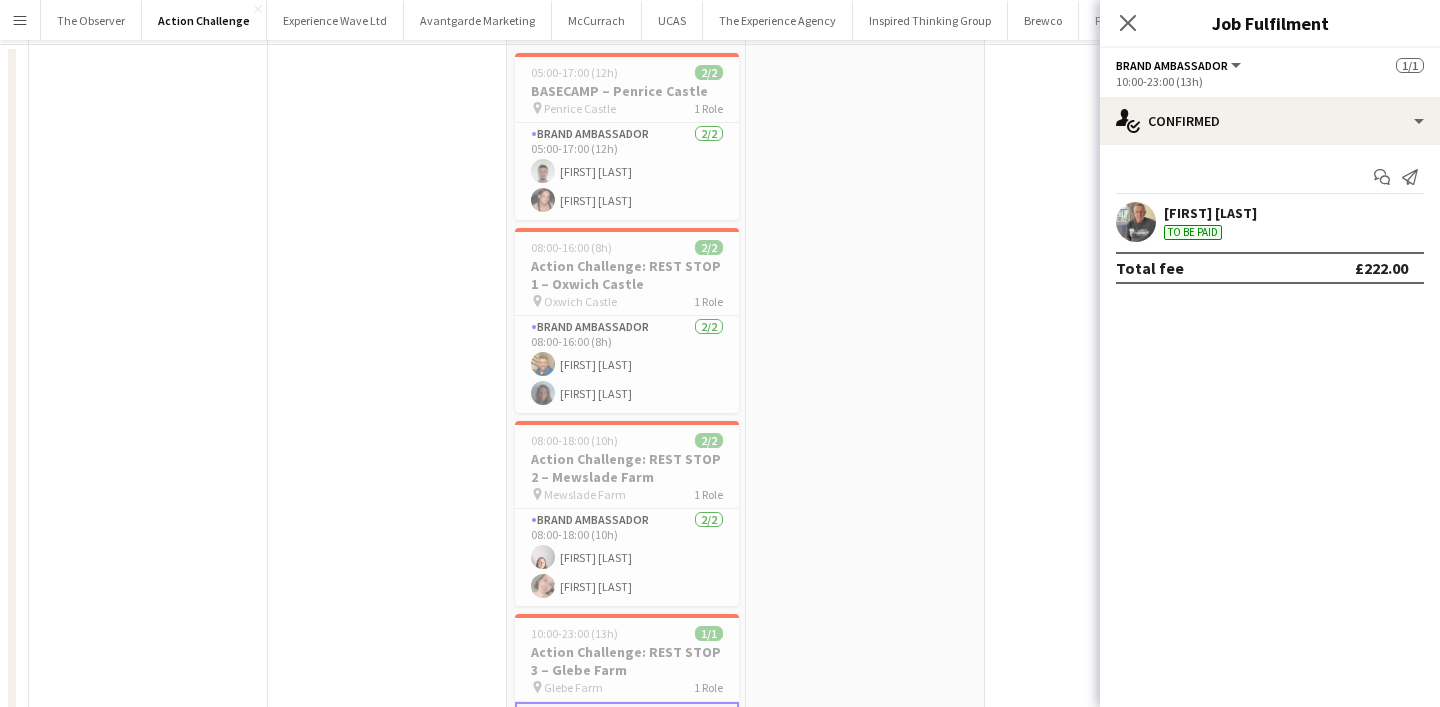 scroll, scrollTop: 0, scrollLeft: 0, axis: both 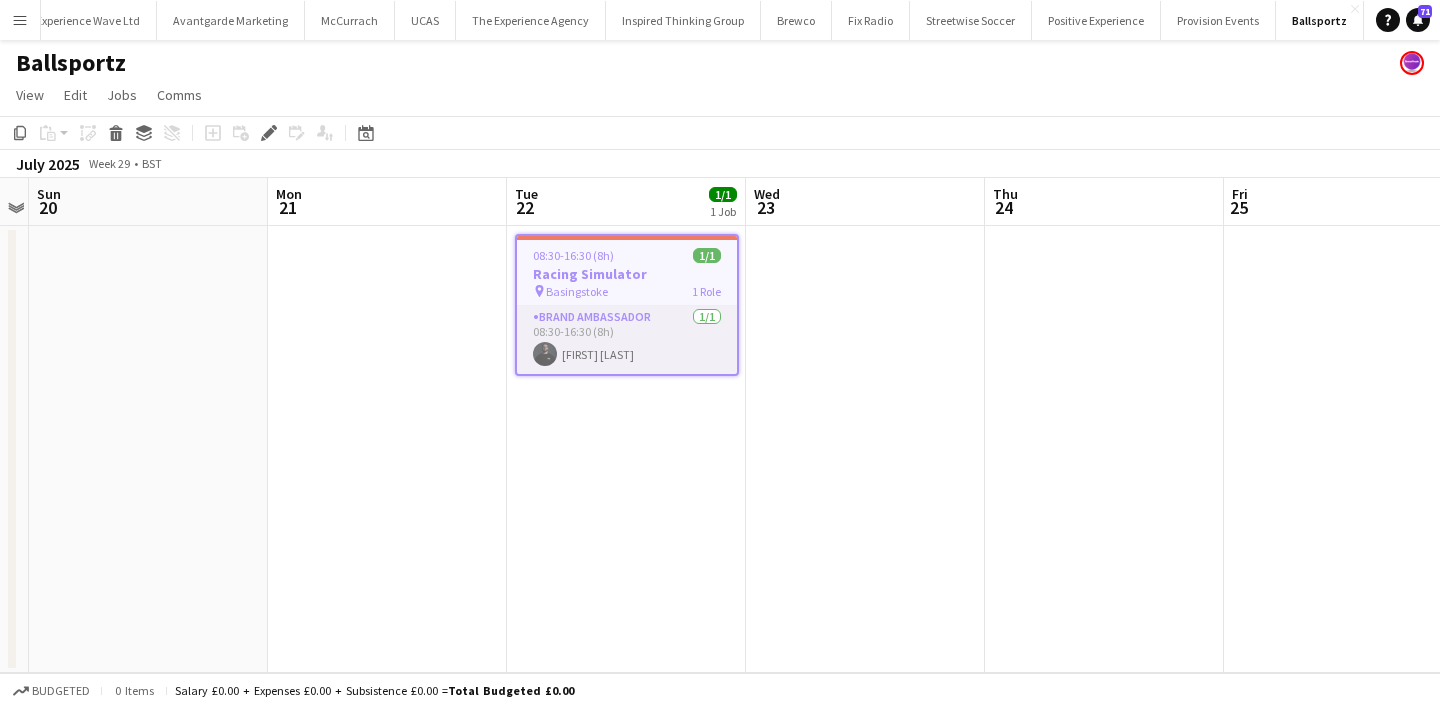 click on "Brand Ambassador   1/1   08:30-16:30 (8h)
Brandon Cooper" at bounding box center (627, 340) 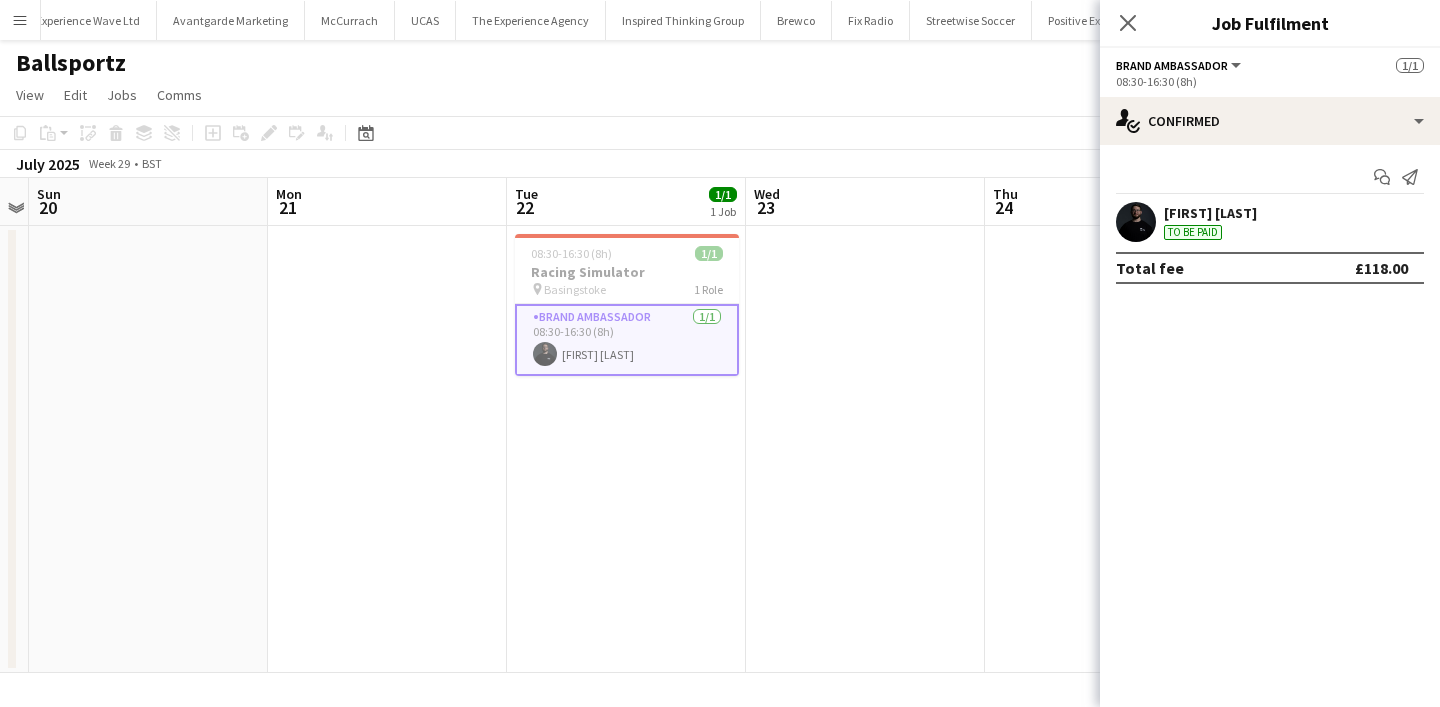 click at bounding box center (1136, 222) 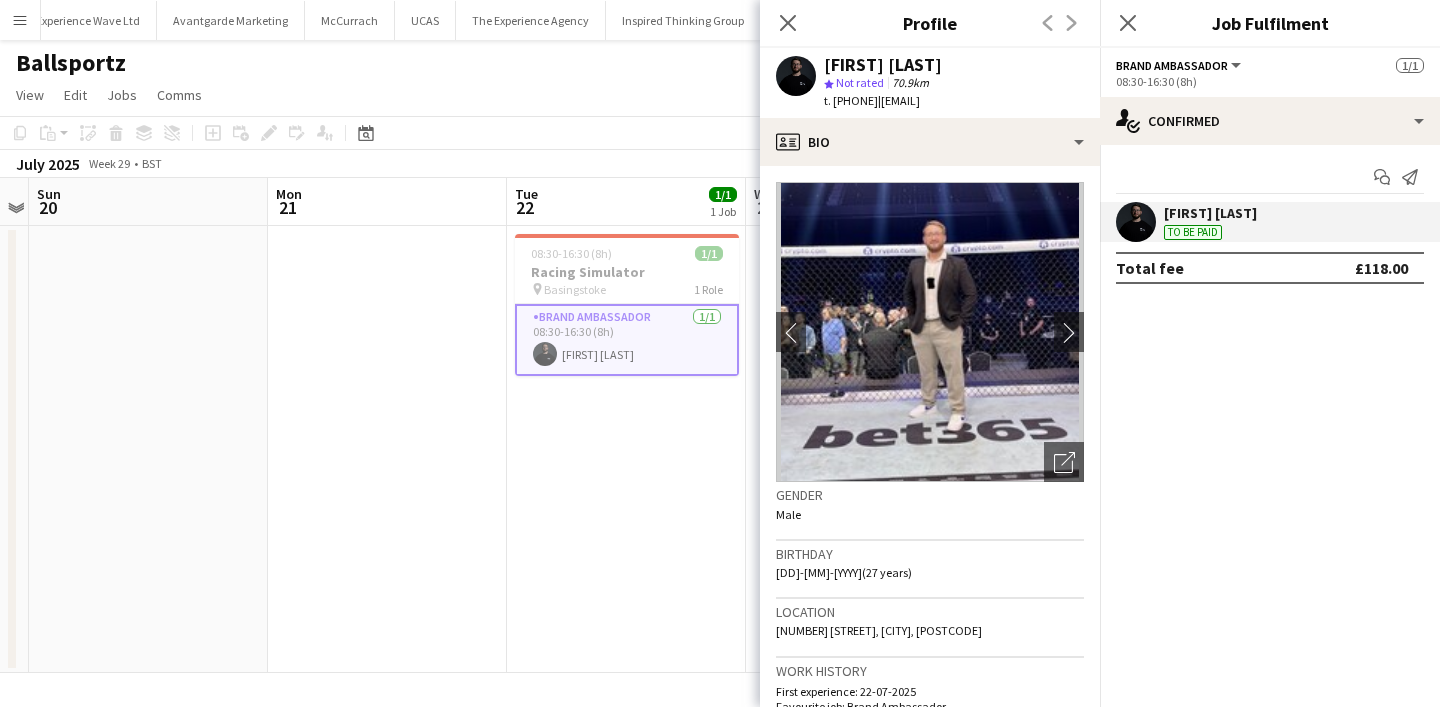 click on "t. +4407985627989" 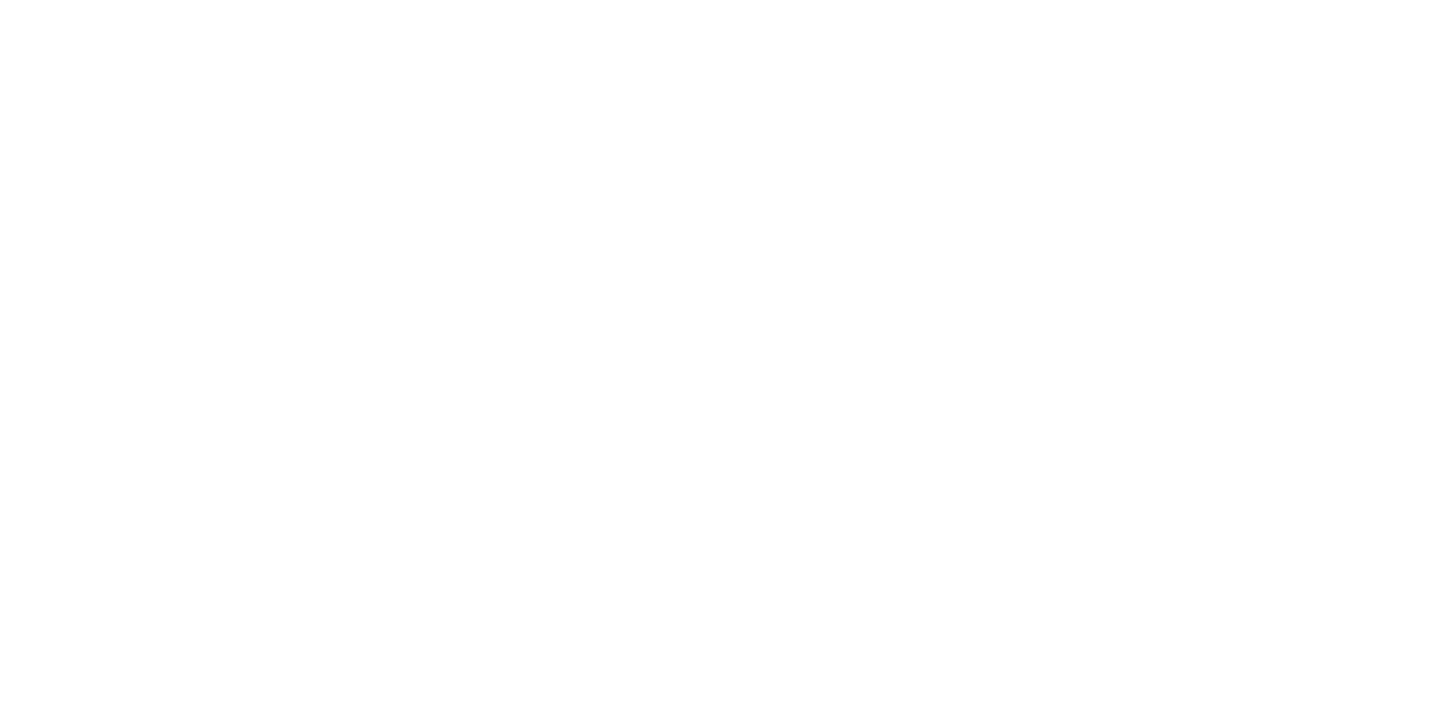 scroll, scrollTop: 0, scrollLeft: 0, axis: both 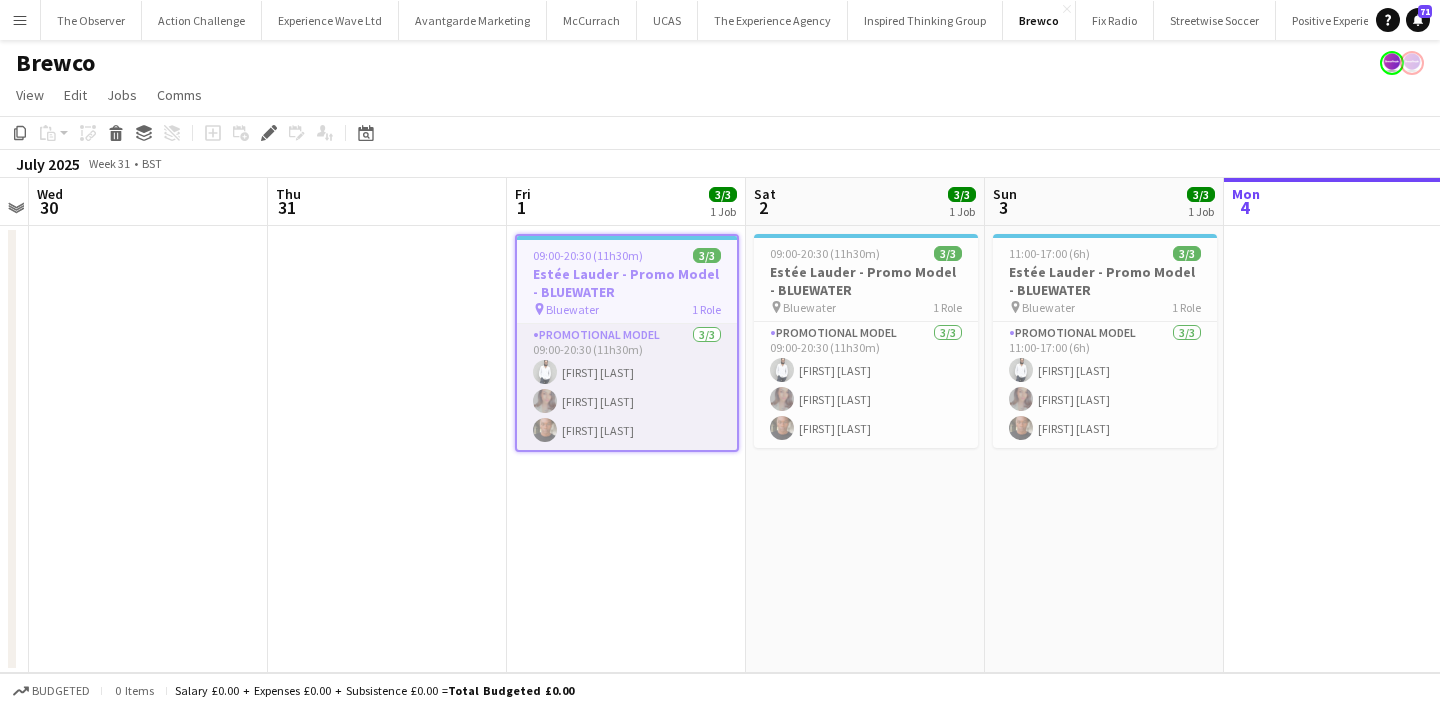 click on "Promotional Model   3/3   09:00-20:30 (11h30m)
[FIRST] [LAST] [FIRST] [LAST] [FIRST] [LAST]" at bounding box center [627, 387] 